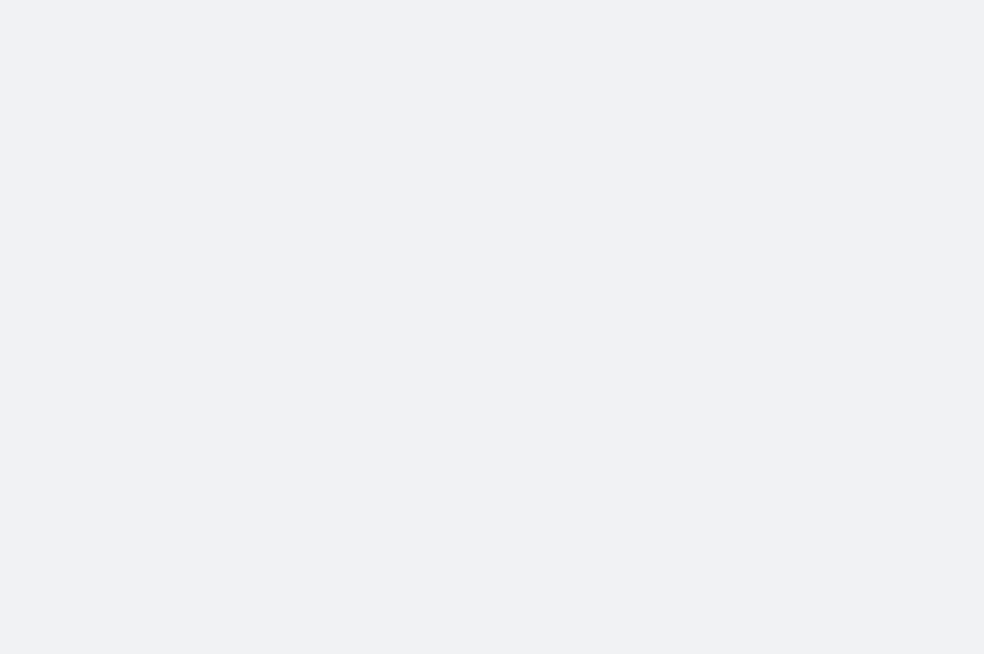 scroll, scrollTop: 0, scrollLeft: 0, axis: both 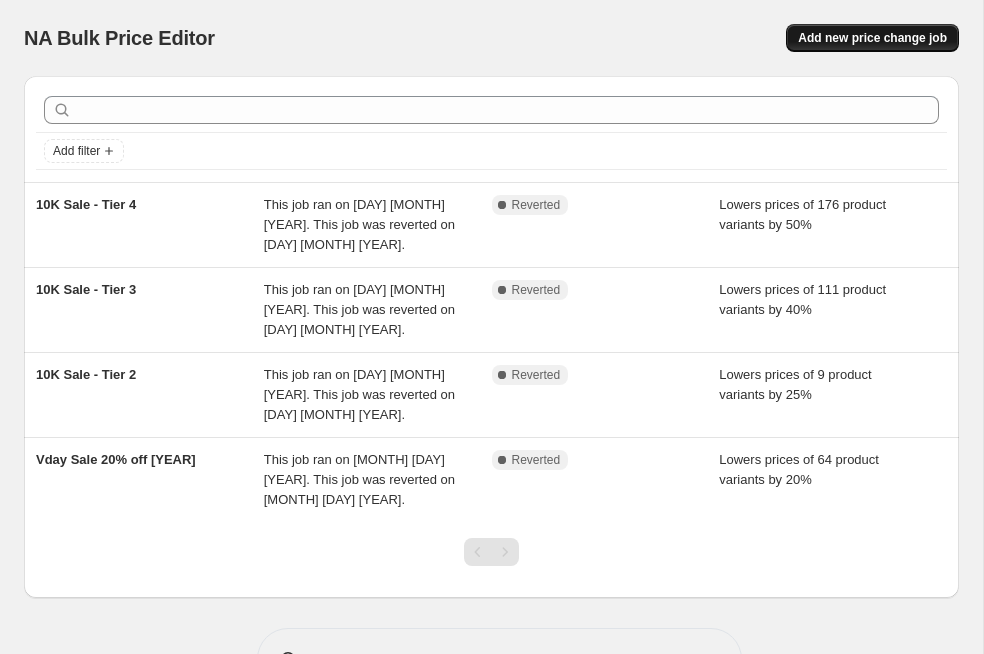 click on "Add new price change job" at bounding box center [872, 38] 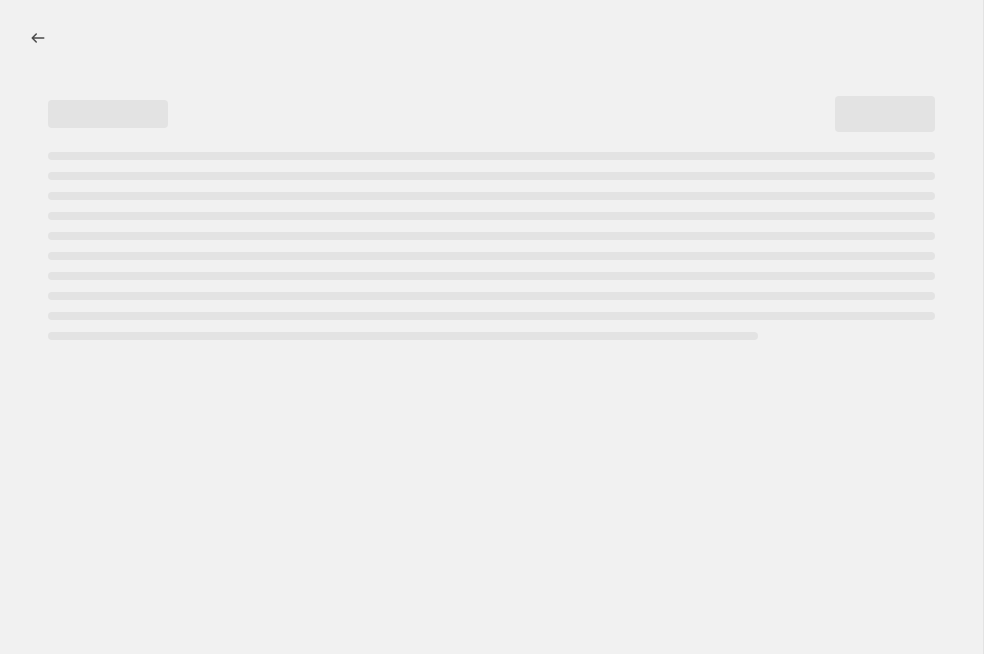 select on "percentage" 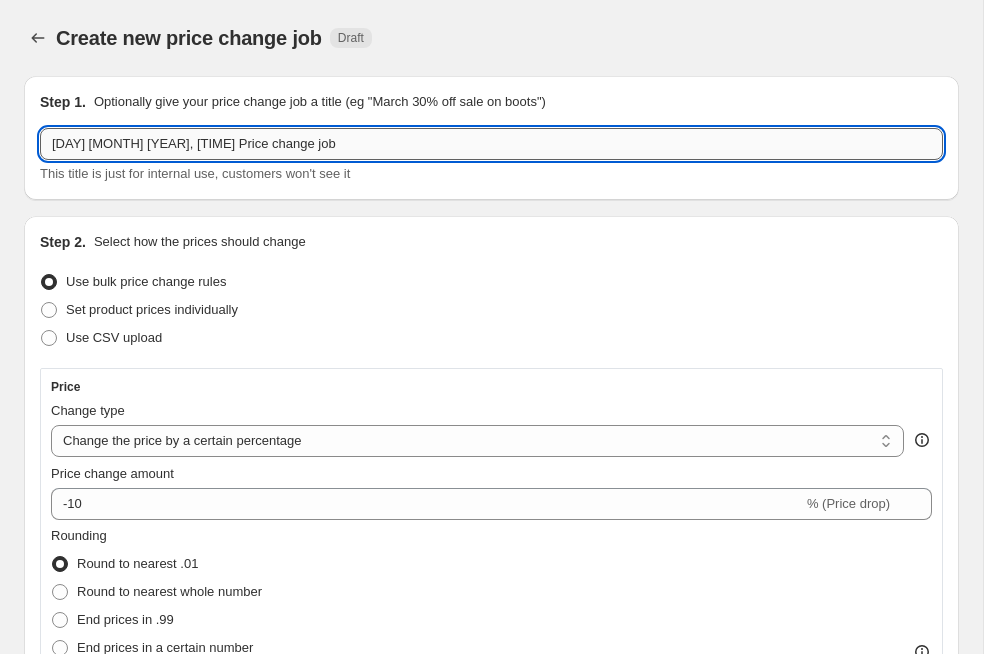 click on "7 Aug 2025, 17:28:56 Price change job" at bounding box center [491, 144] 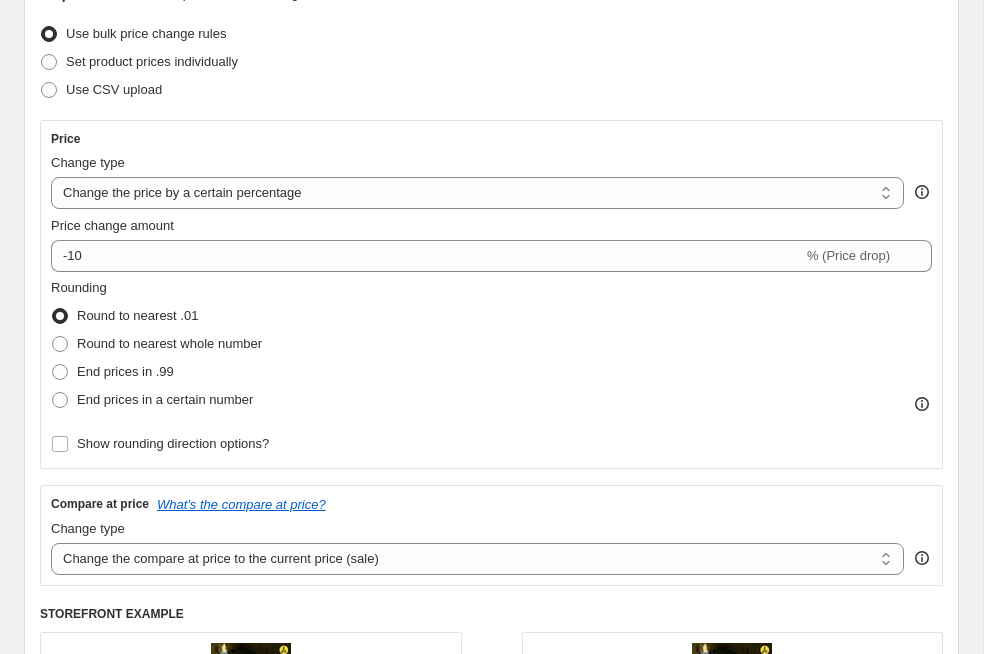 scroll, scrollTop: 266, scrollLeft: 0, axis: vertical 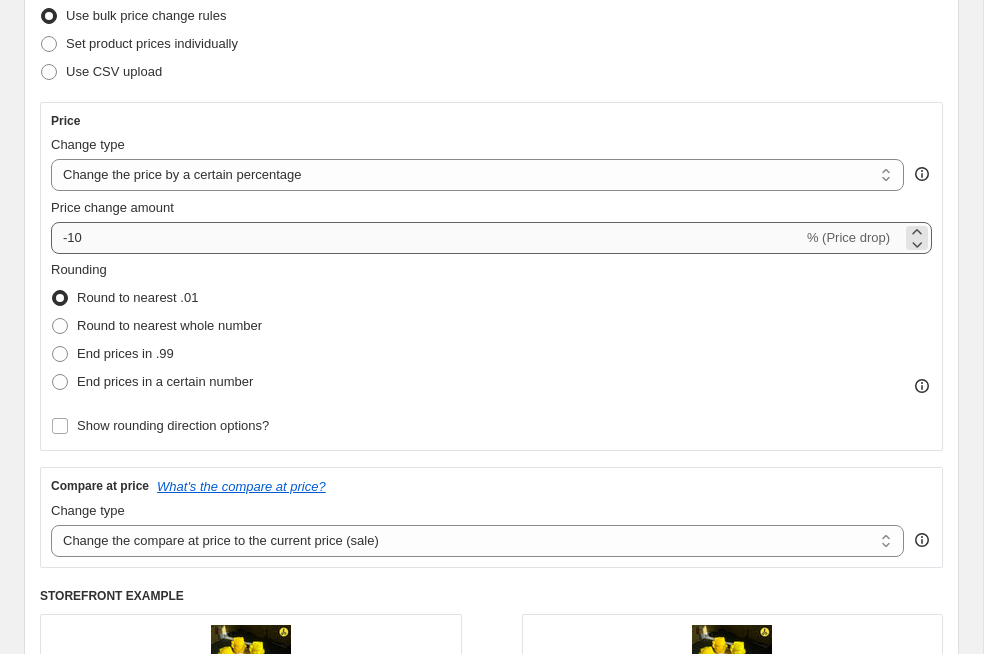 type on "Aug 2025 Sale - Tier 1" 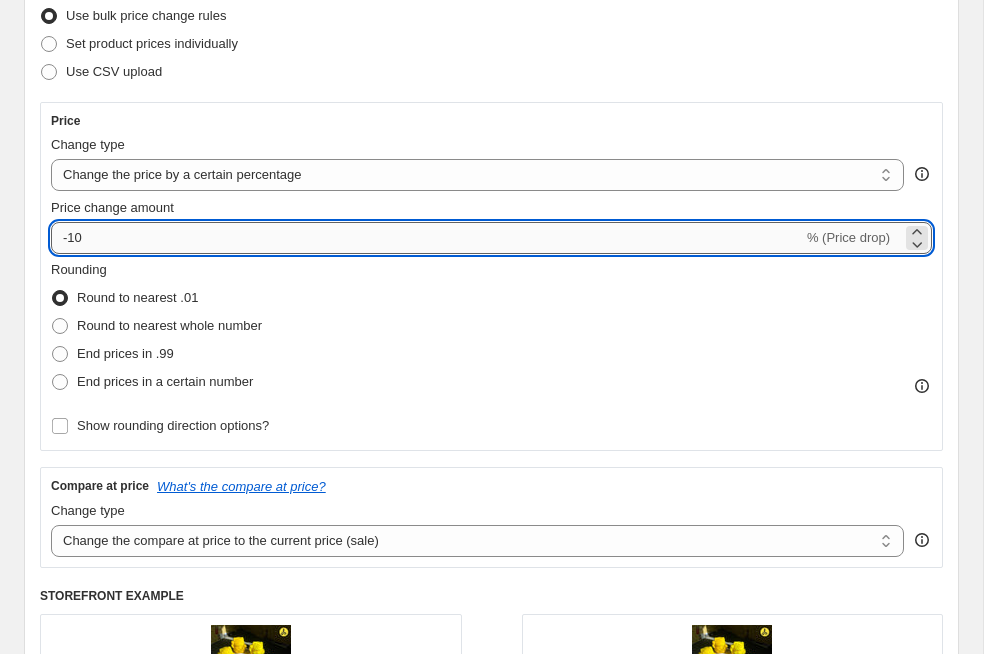 click on "-10" at bounding box center (427, 238) 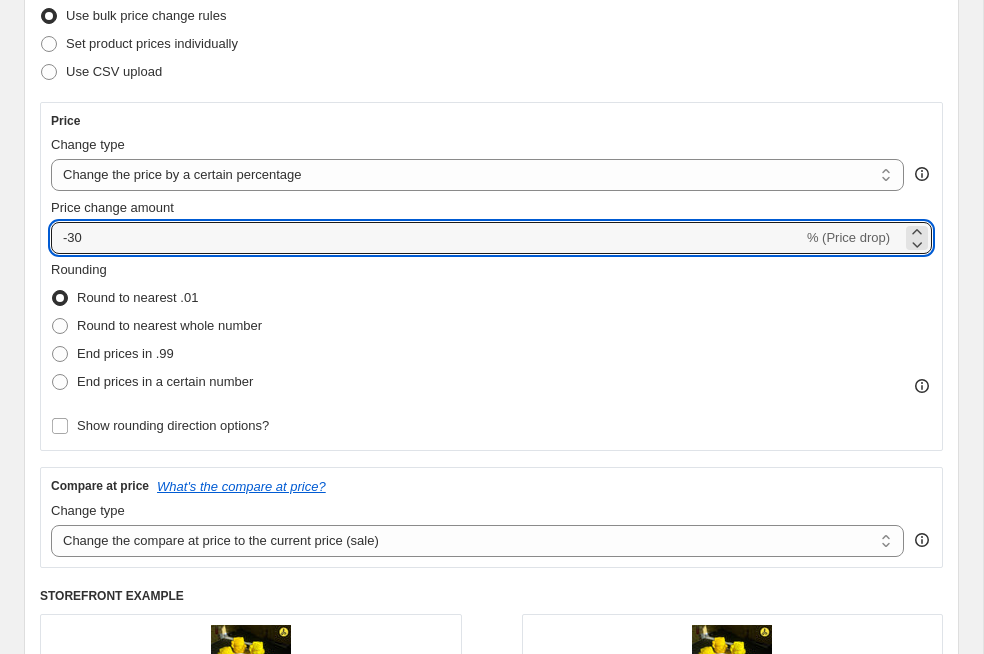 type on "-30" 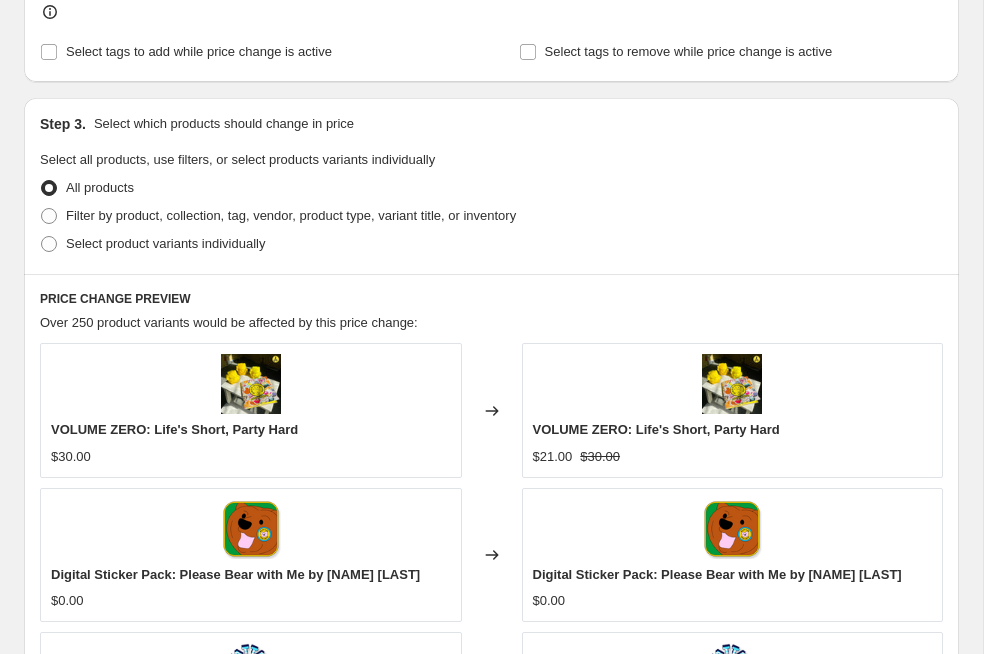 scroll, scrollTop: 1045, scrollLeft: 0, axis: vertical 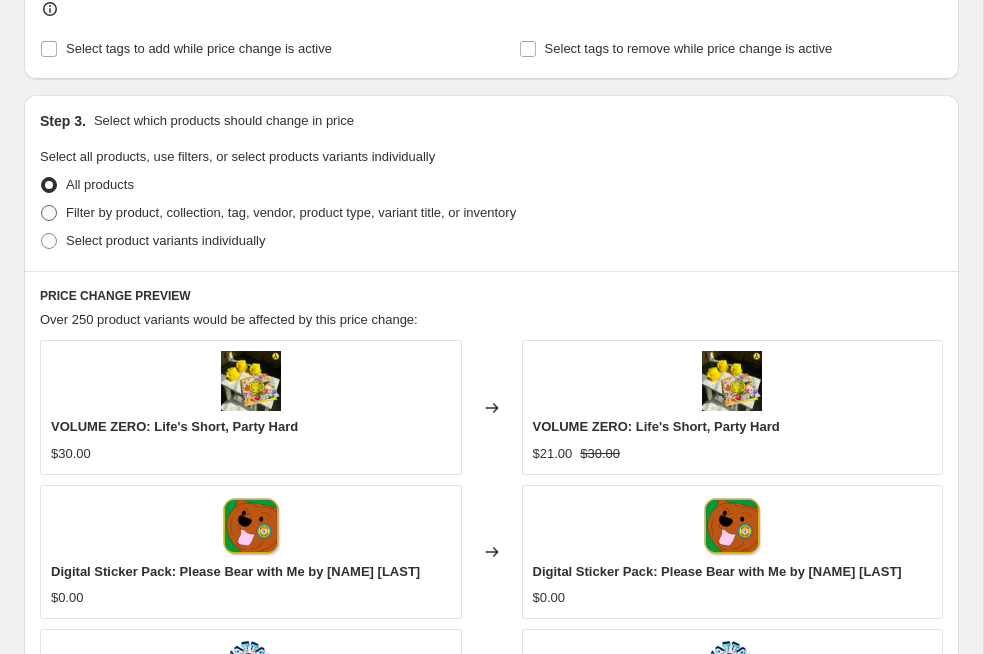 click on "Filter by product, collection, tag, vendor, product type, variant title, or inventory" at bounding box center [291, 212] 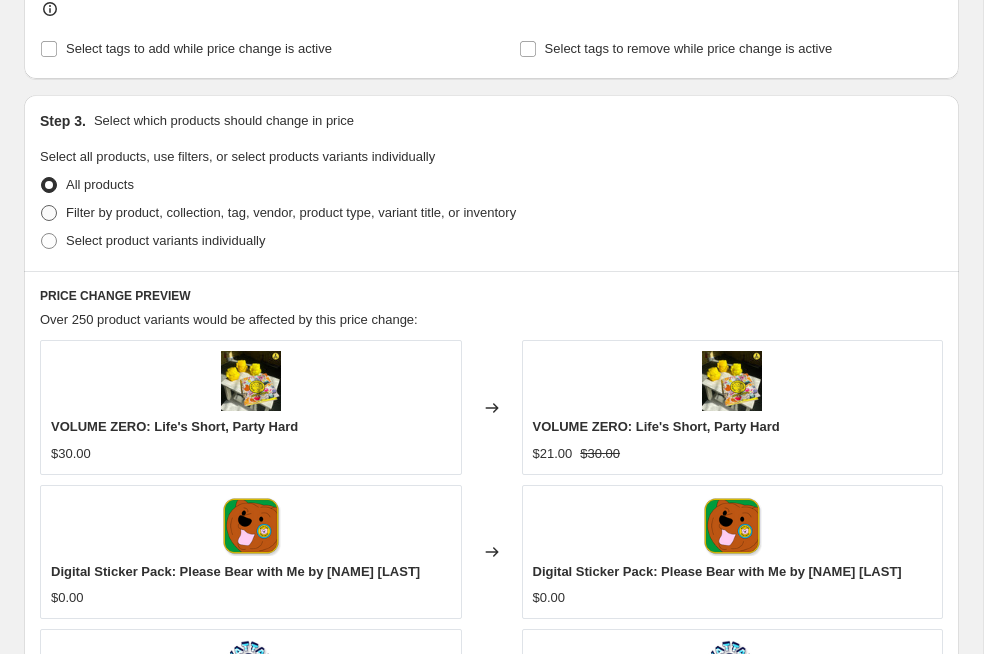 radio on "true" 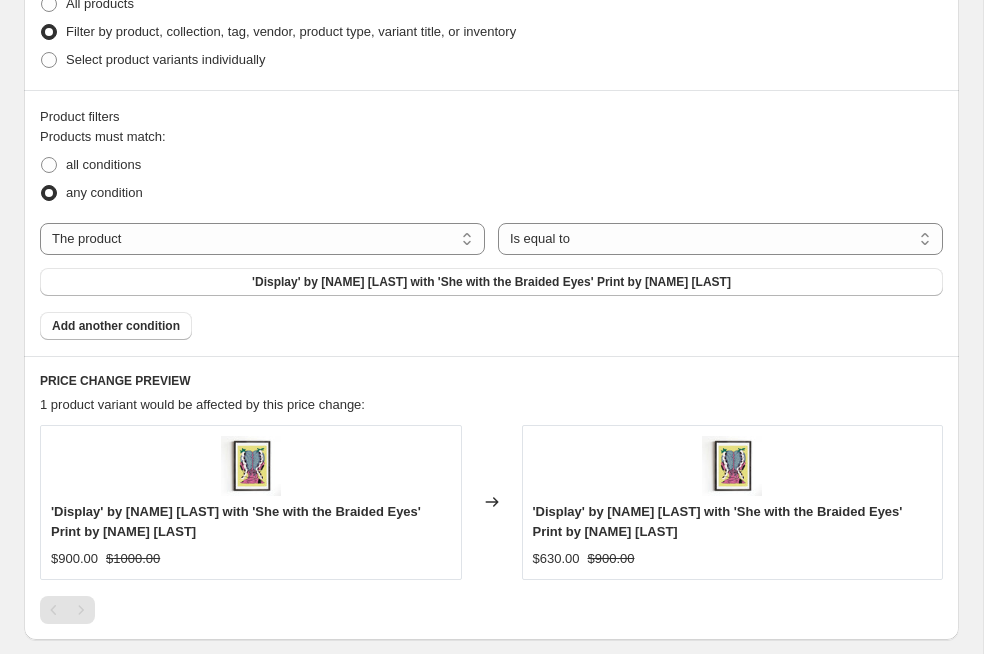 scroll, scrollTop: 1248, scrollLeft: 0, axis: vertical 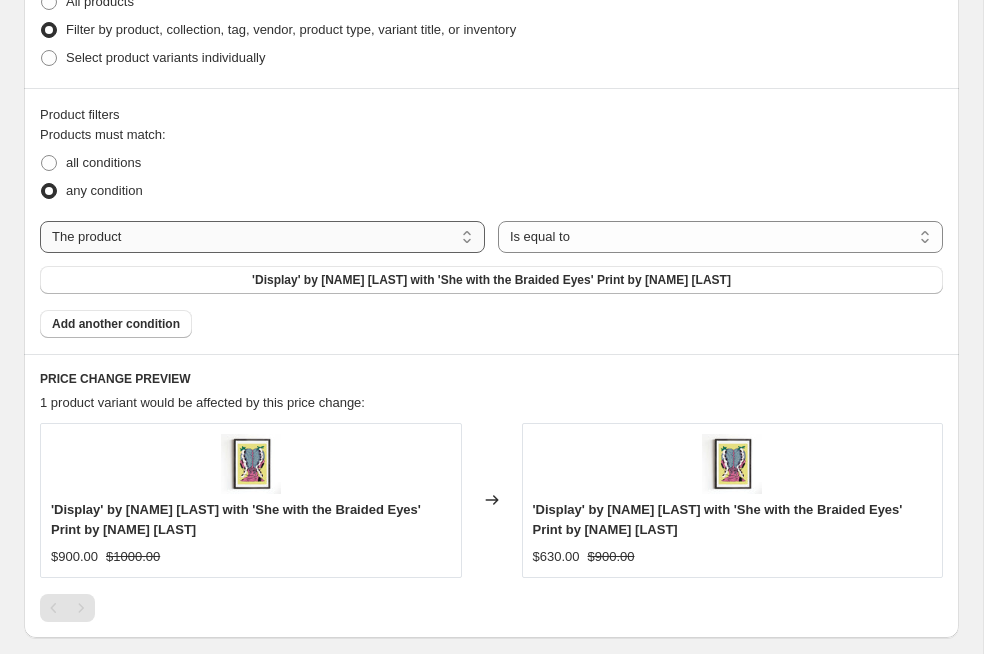 click on "The product The product's collection The product's tag The product's vendor The product's type The product's status The variant's title Inventory quantity" at bounding box center [262, 237] 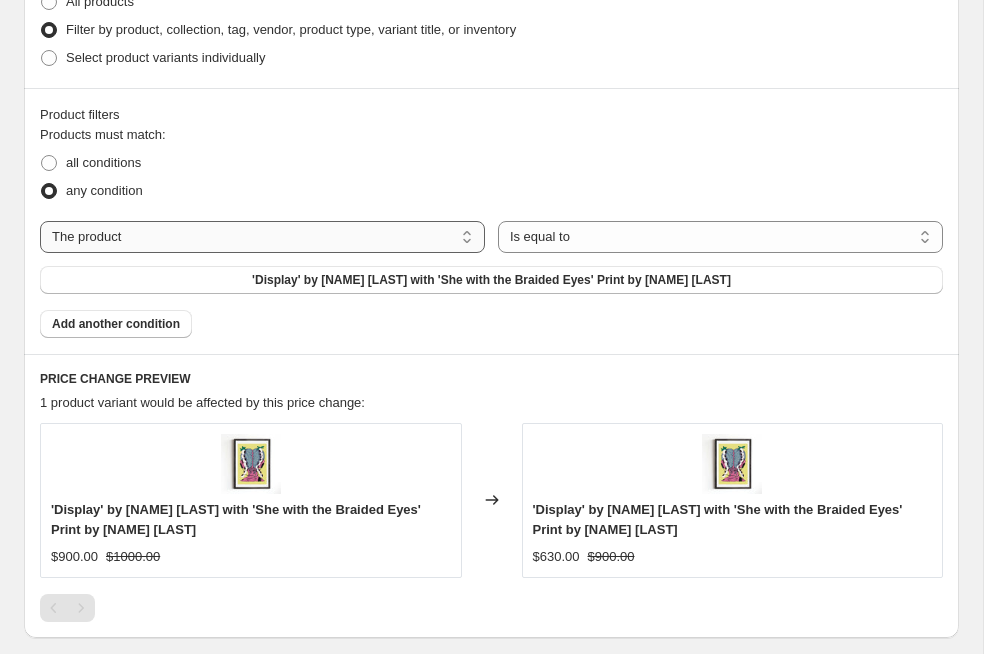 select on "collection" 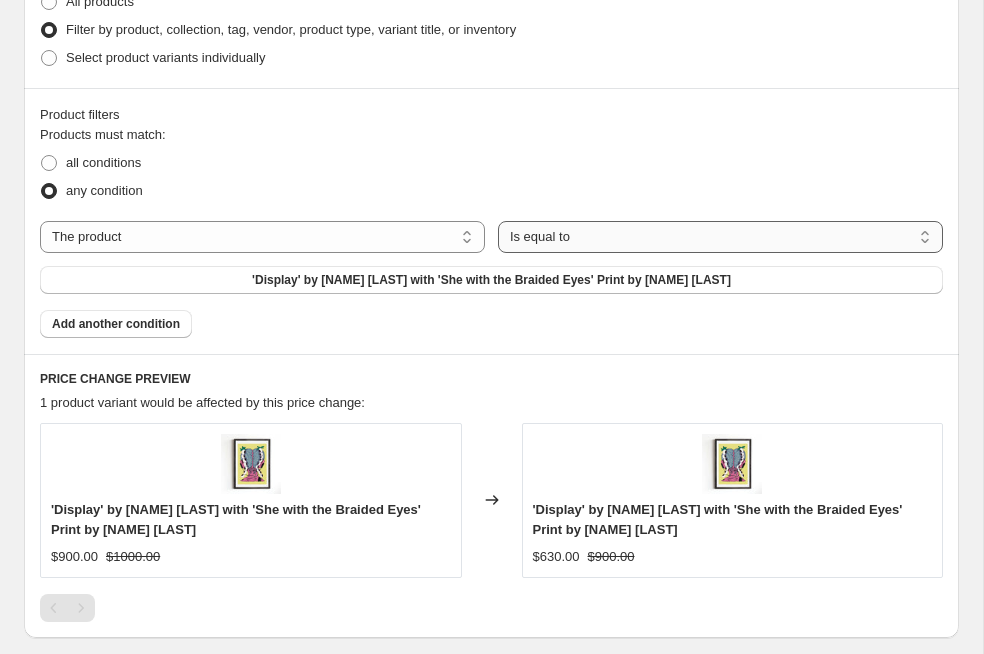 scroll, scrollTop: 1228, scrollLeft: 0, axis: vertical 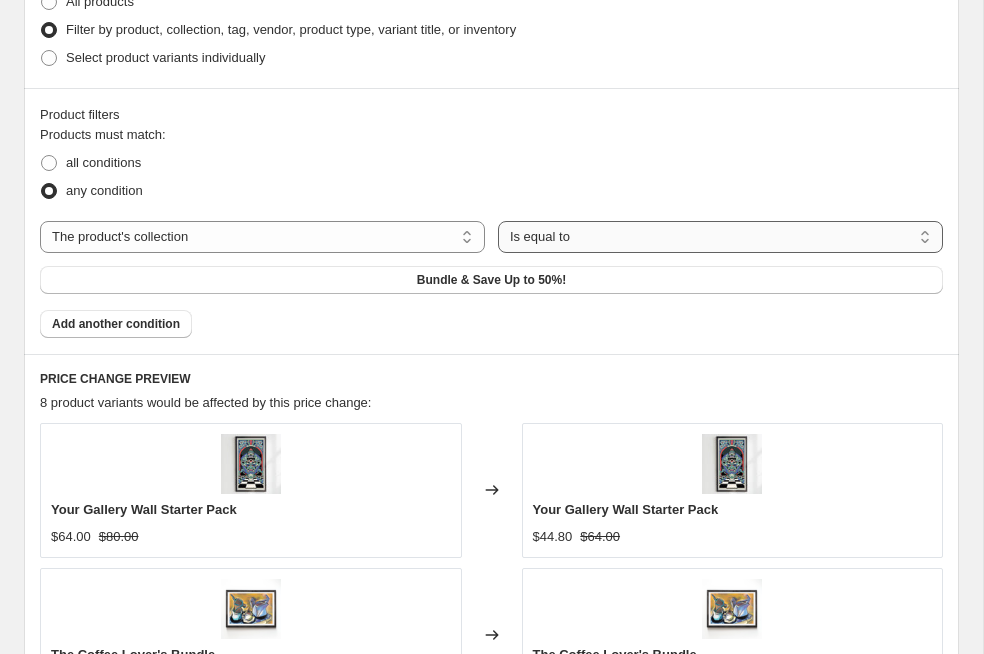 click on "Is equal to Is not equal to" at bounding box center [720, 237] 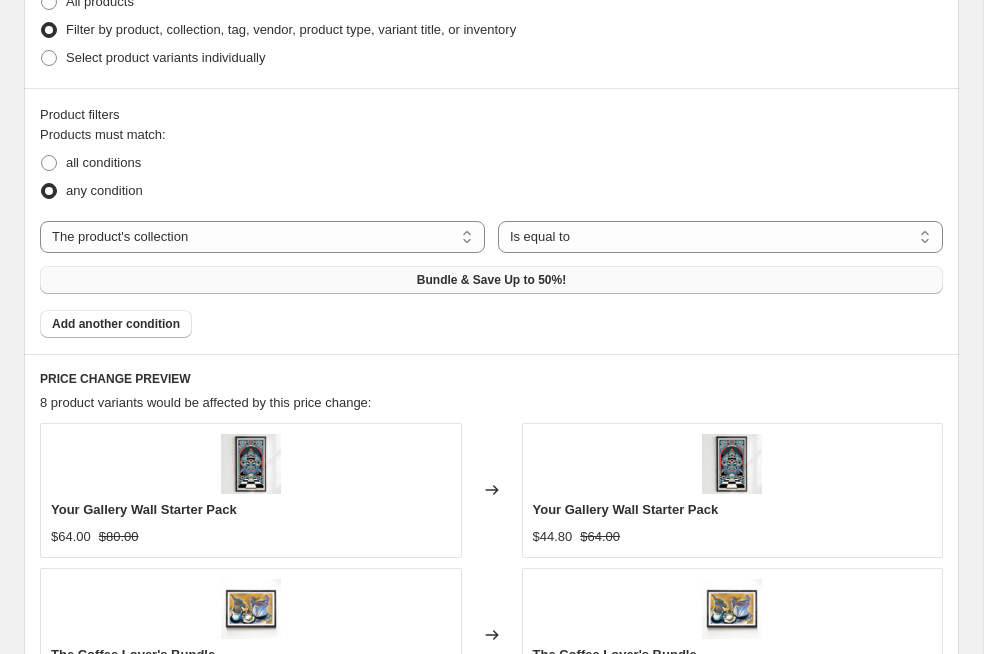 click on "Bundle & Save Up to 50%!" at bounding box center (491, 280) 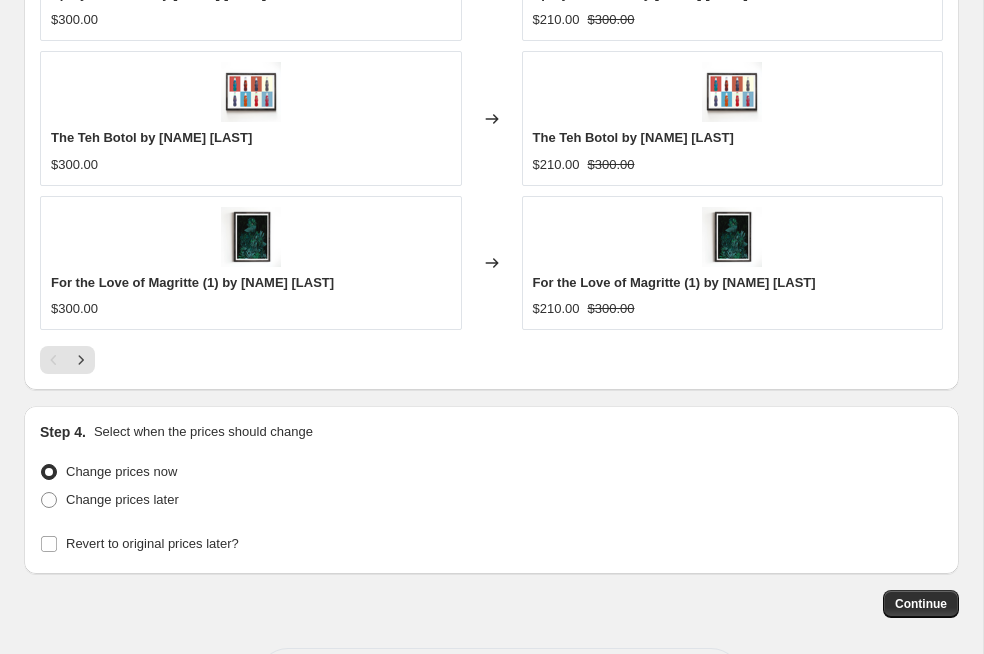 scroll, scrollTop: 2114, scrollLeft: 0, axis: vertical 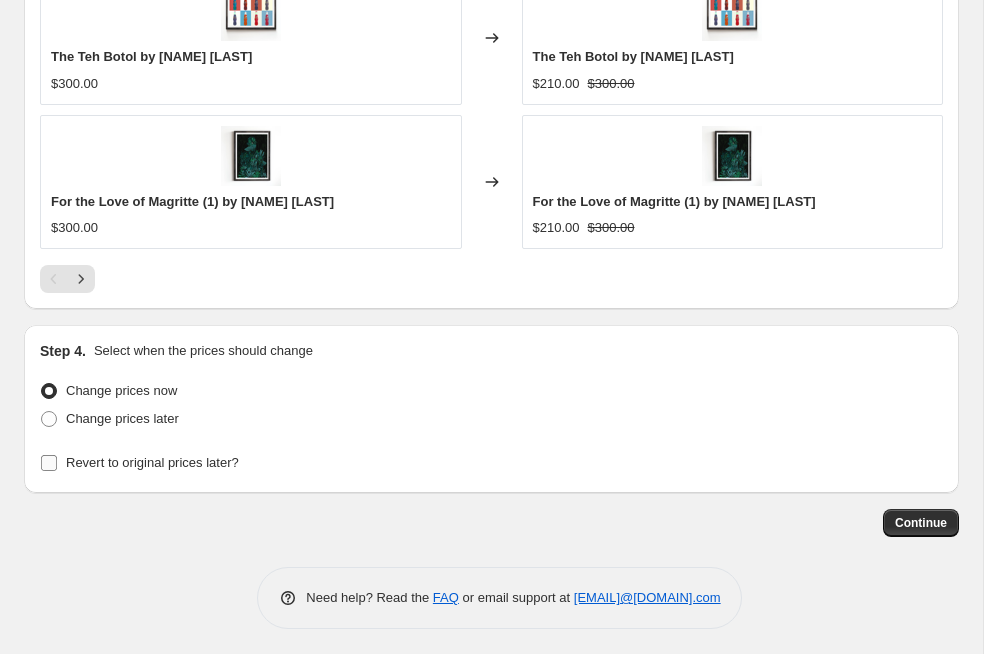 click on "Revert to original prices later?" at bounding box center (152, 462) 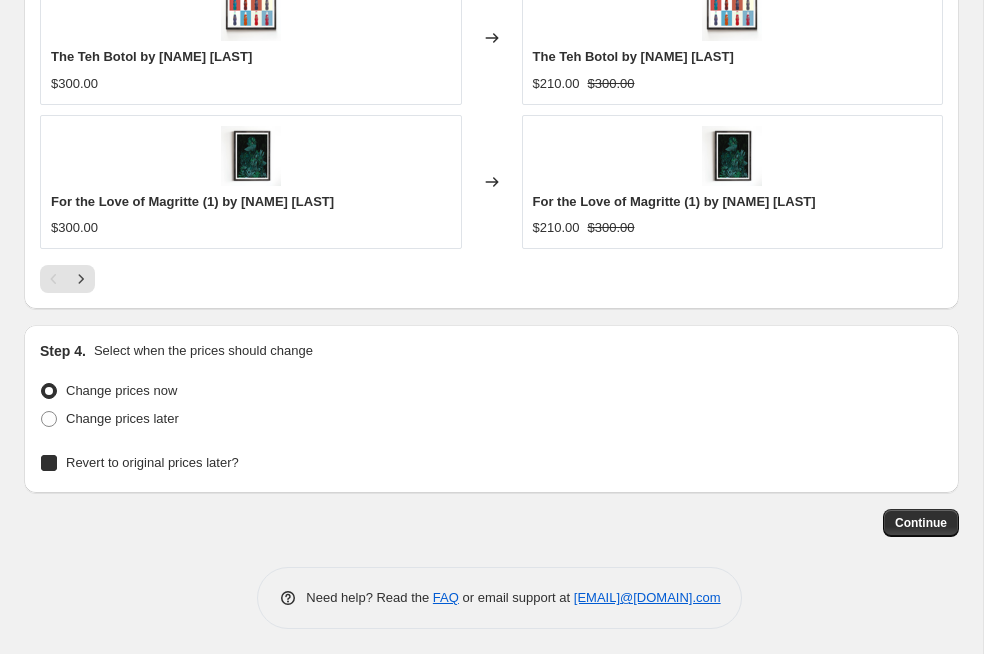 checkbox on "true" 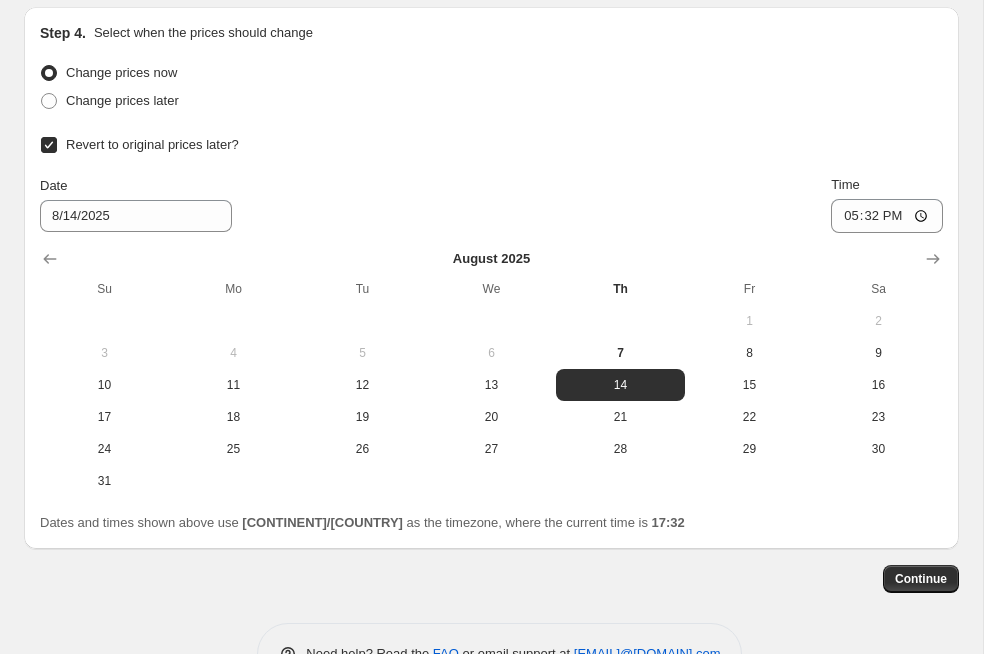scroll, scrollTop: 2431, scrollLeft: 0, axis: vertical 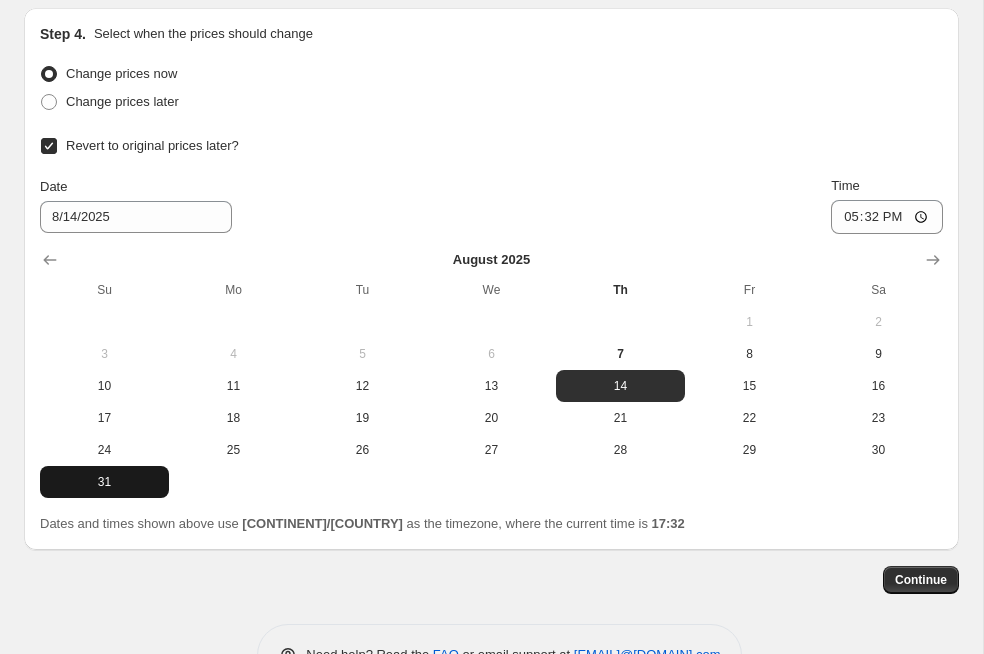click on "31" at bounding box center (104, 482) 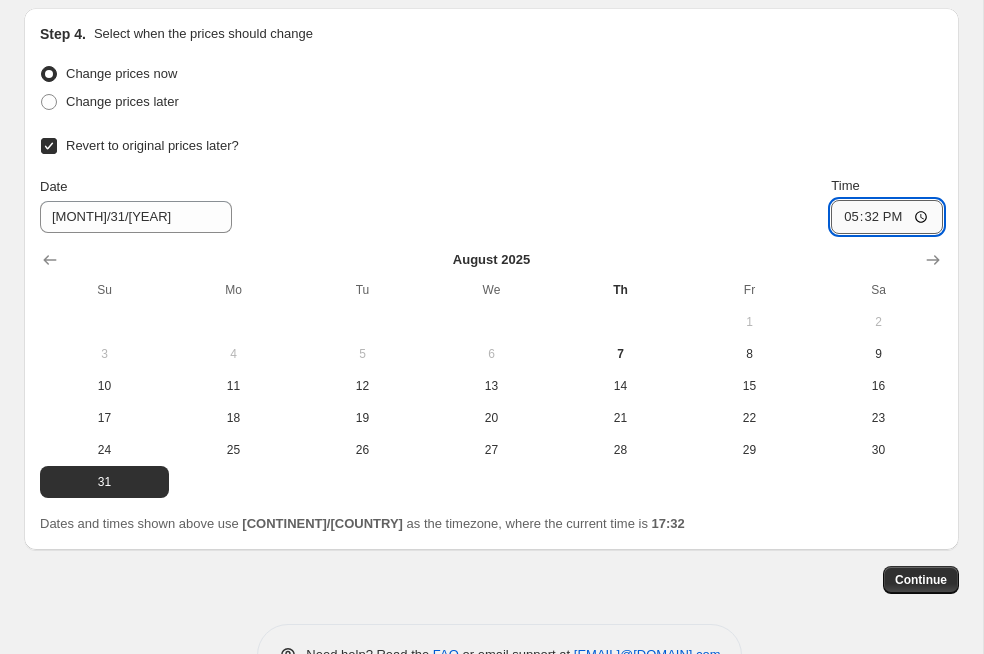 click on "17:32" at bounding box center [887, 217] 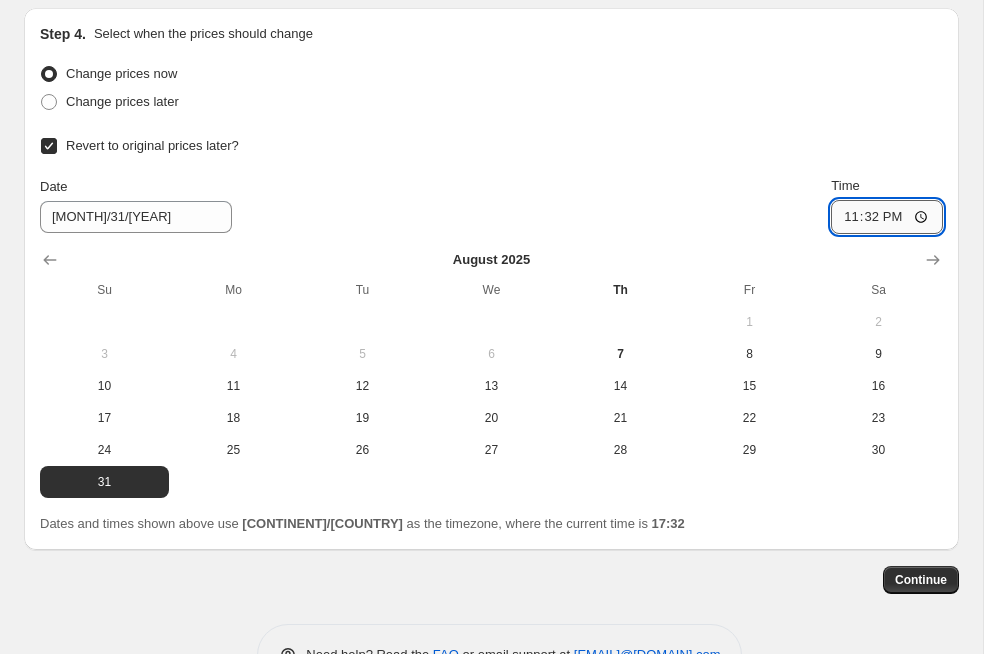click on "23:32" at bounding box center (887, 217) 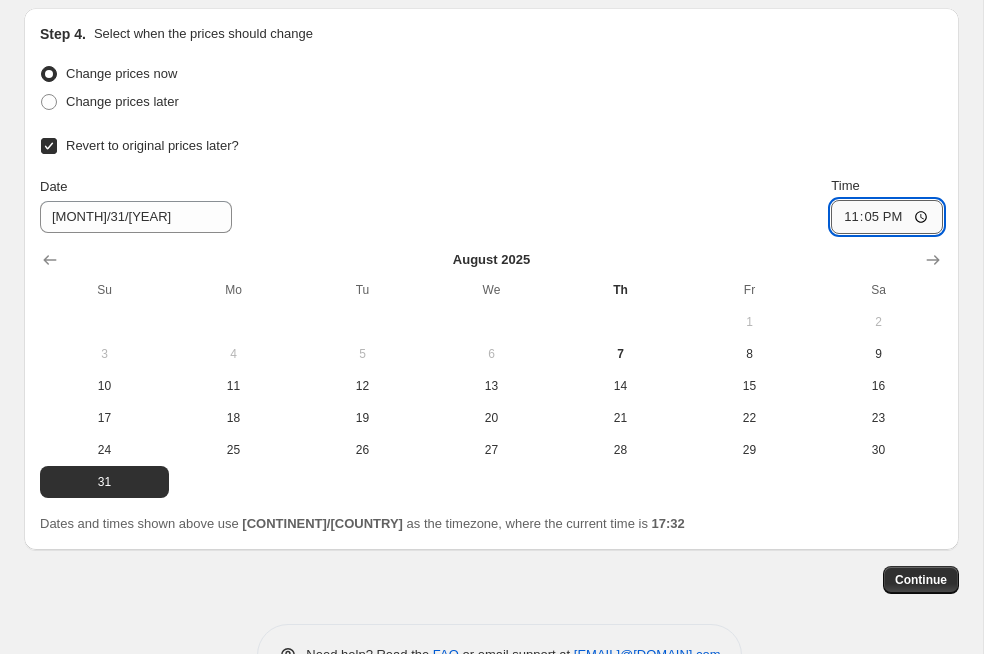 type on "23:59" 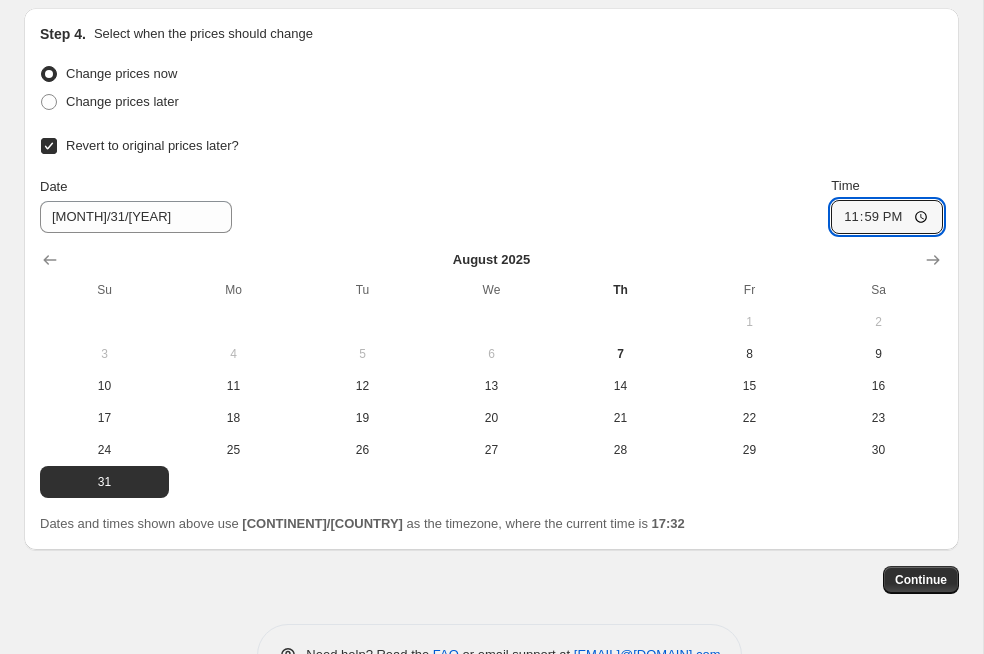 click on "Date 8/31/2025 Time 23:59" at bounding box center [491, 205] 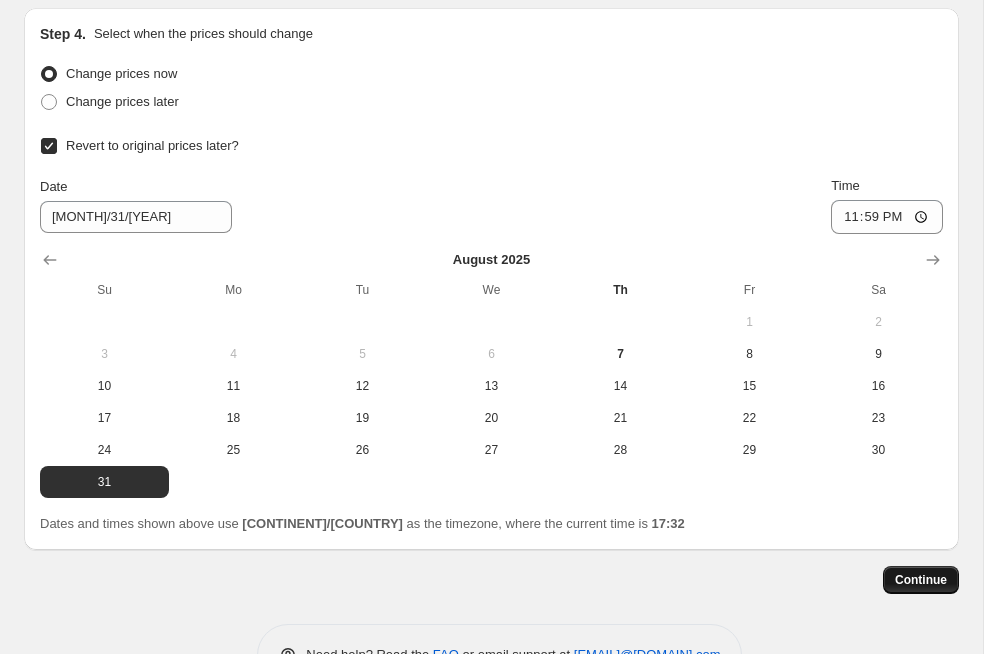 click on "Continue" at bounding box center (921, 580) 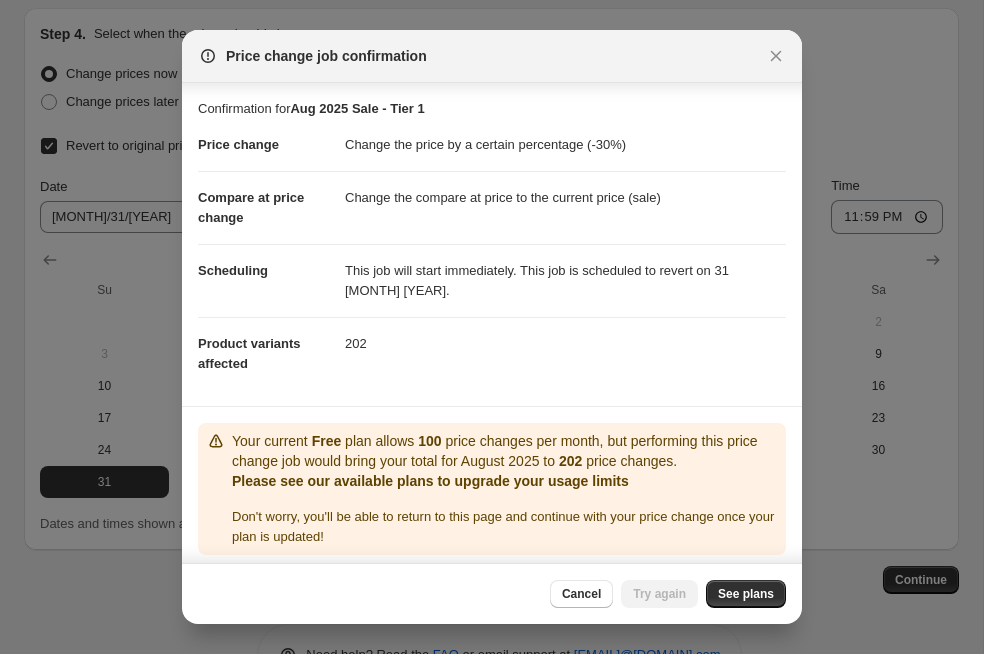 scroll, scrollTop: 8, scrollLeft: 0, axis: vertical 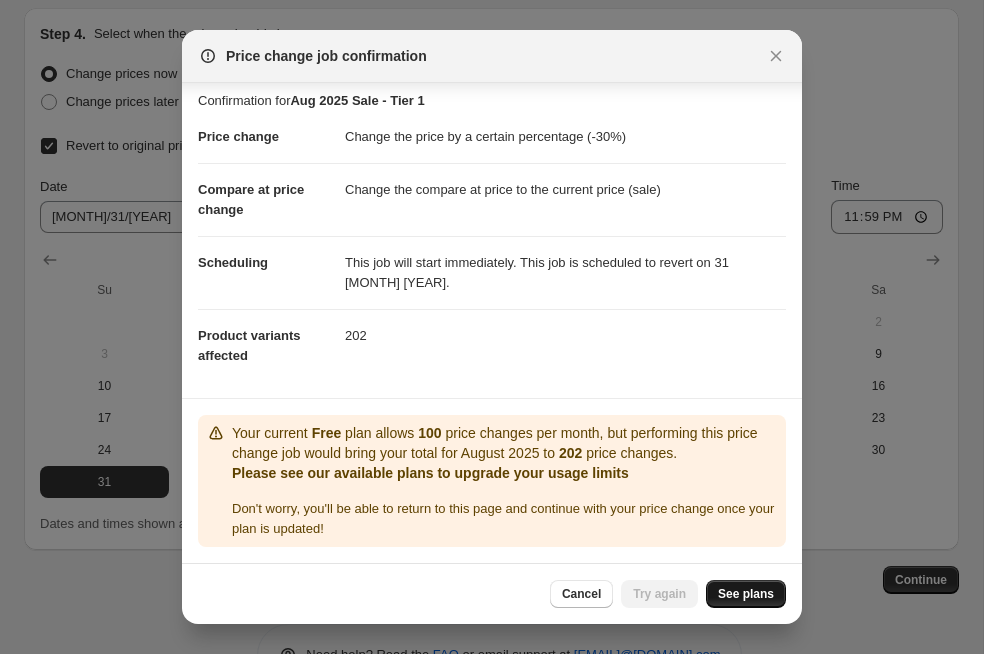 click on "See plans" at bounding box center [746, 594] 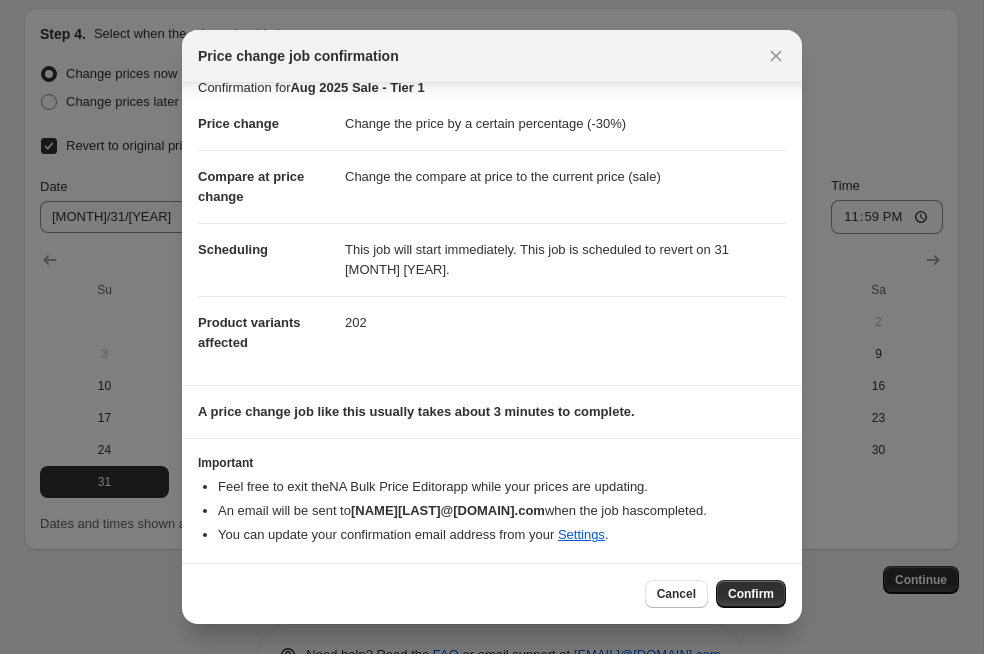 scroll, scrollTop: 23, scrollLeft: 0, axis: vertical 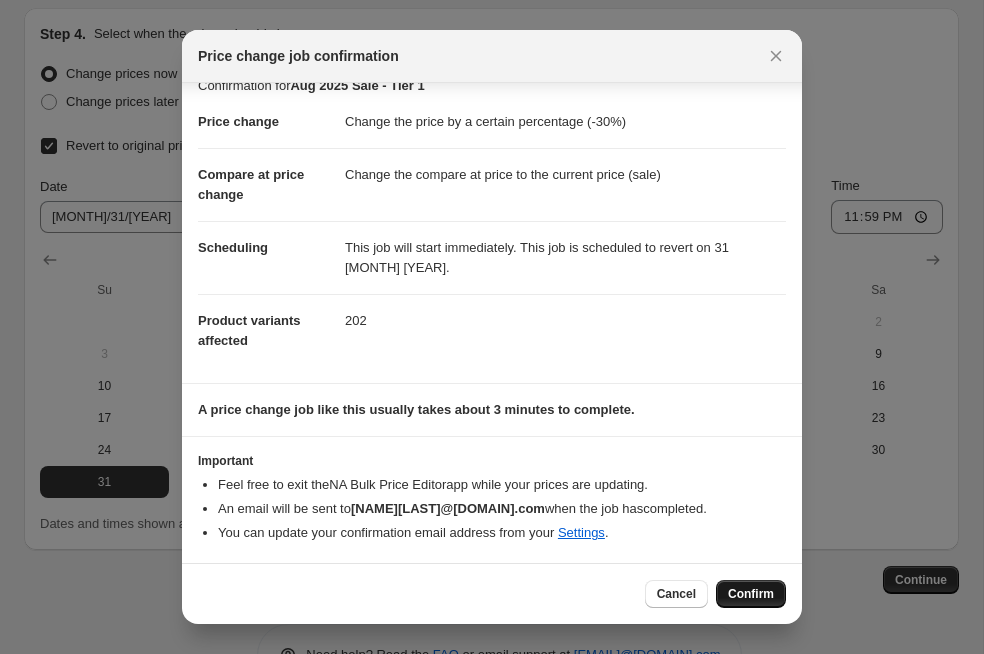 click on "Confirm" at bounding box center [751, 594] 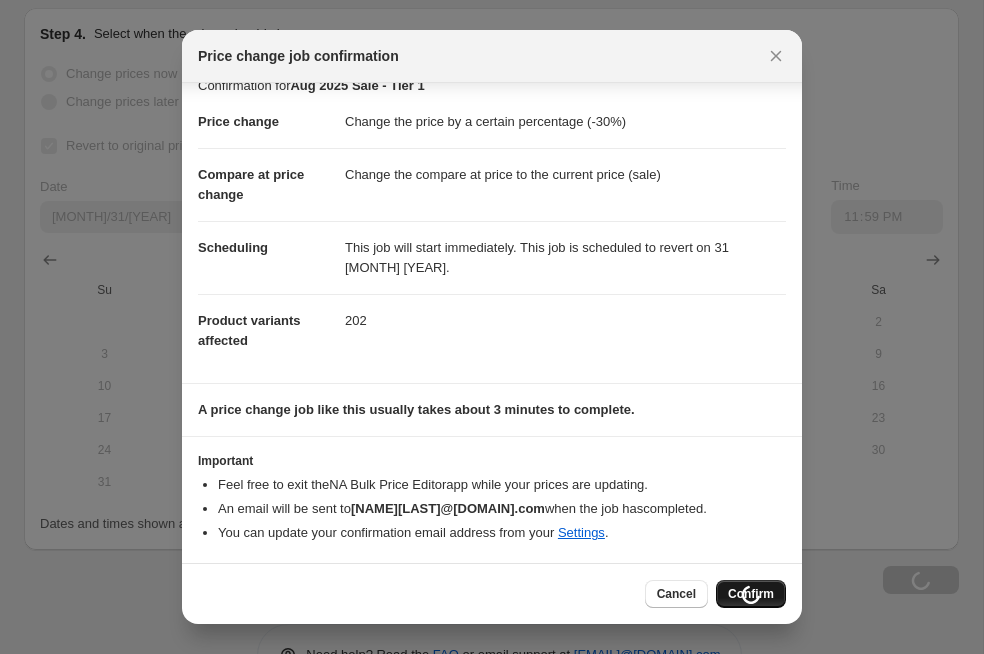 scroll, scrollTop: 2499, scrollLeft: 0, axis: vertical 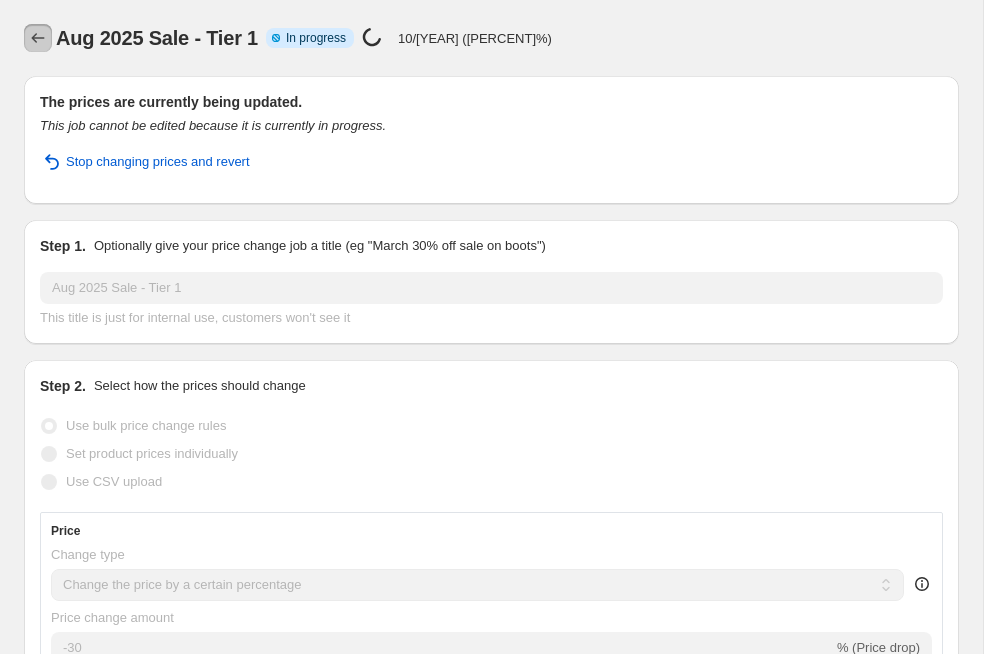 click 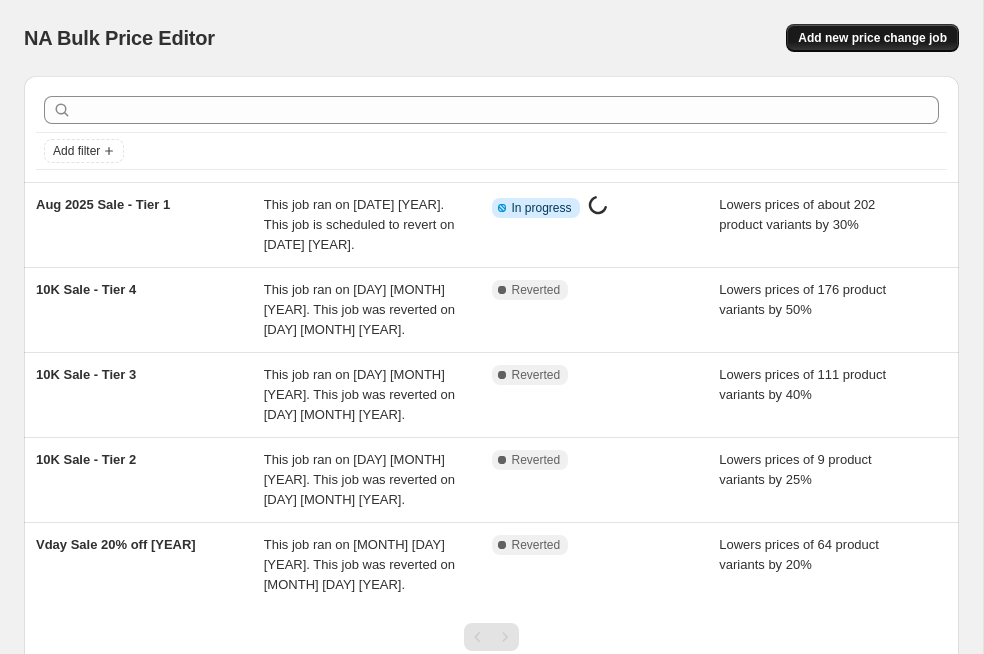click on "Add new price change job" at bounding box center (872, 38) 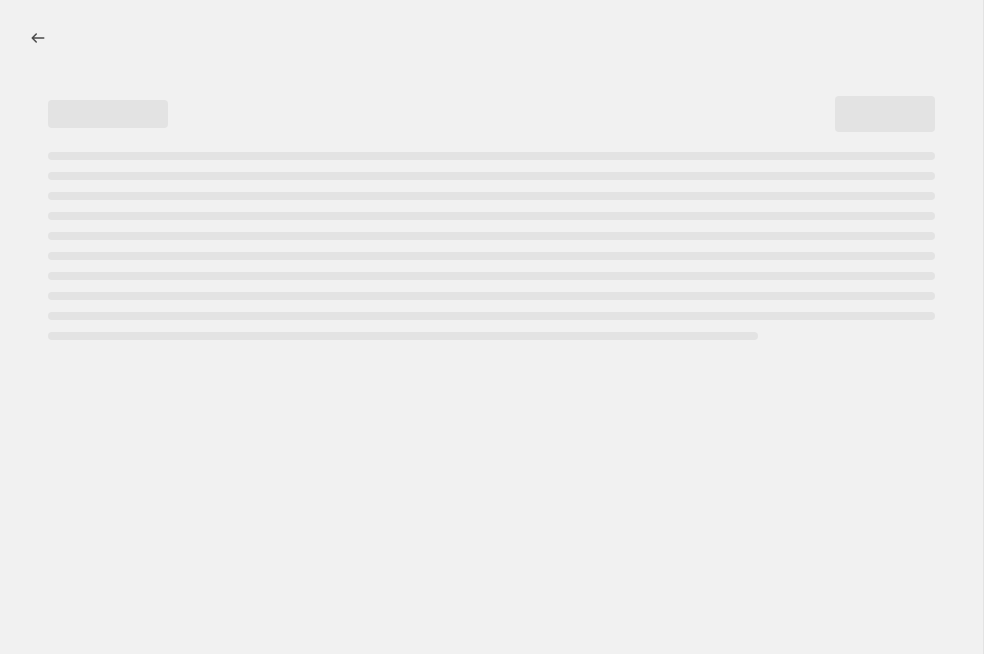 select on "percentage" 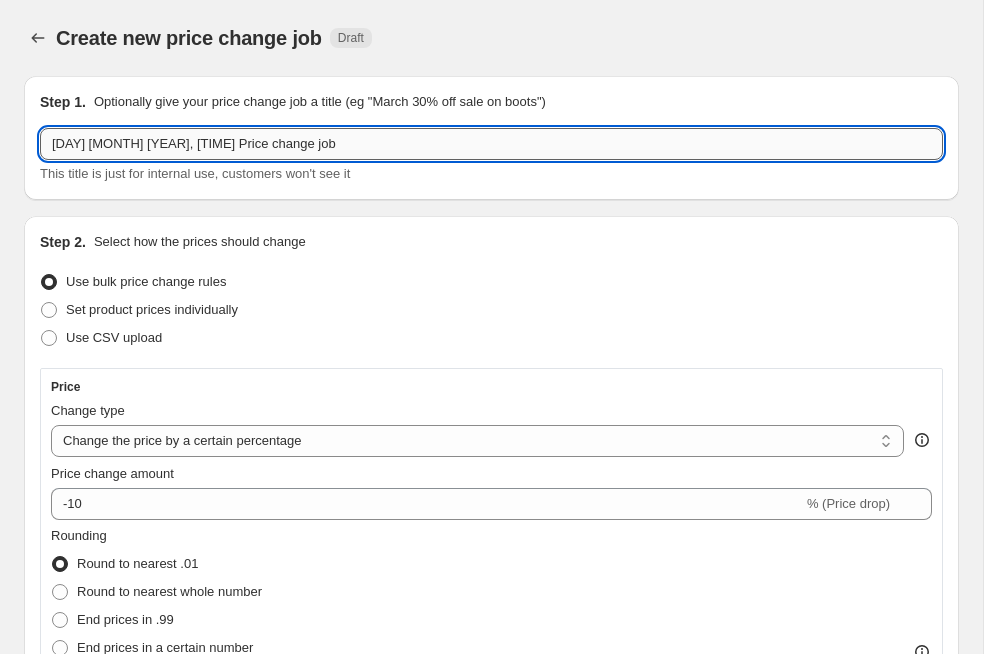 click on "7 Aug 2025, 17:28:56 Price change job" at bounding box center [491, 144] 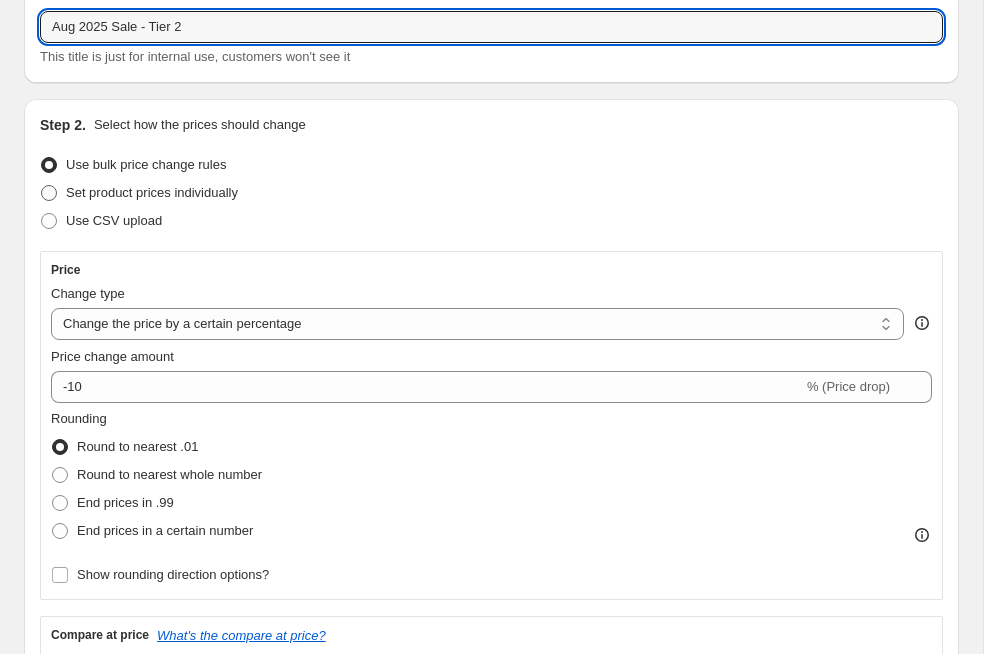 scroll, scrollTop: 210, scrollLeft: 0, axis: vertical 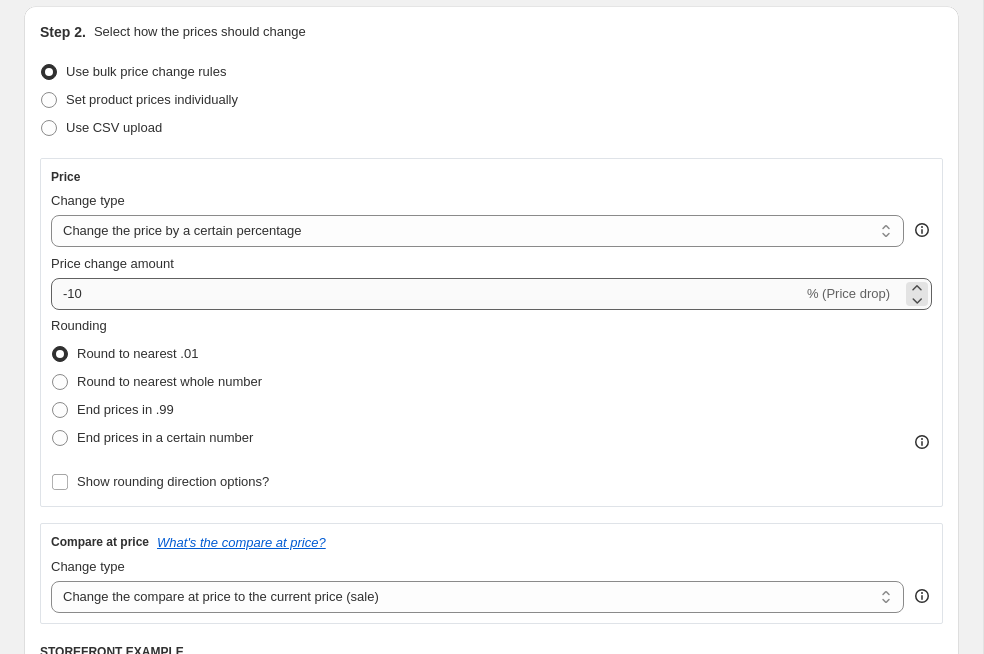 type on "Aug 2025 Sale - Tier 2" 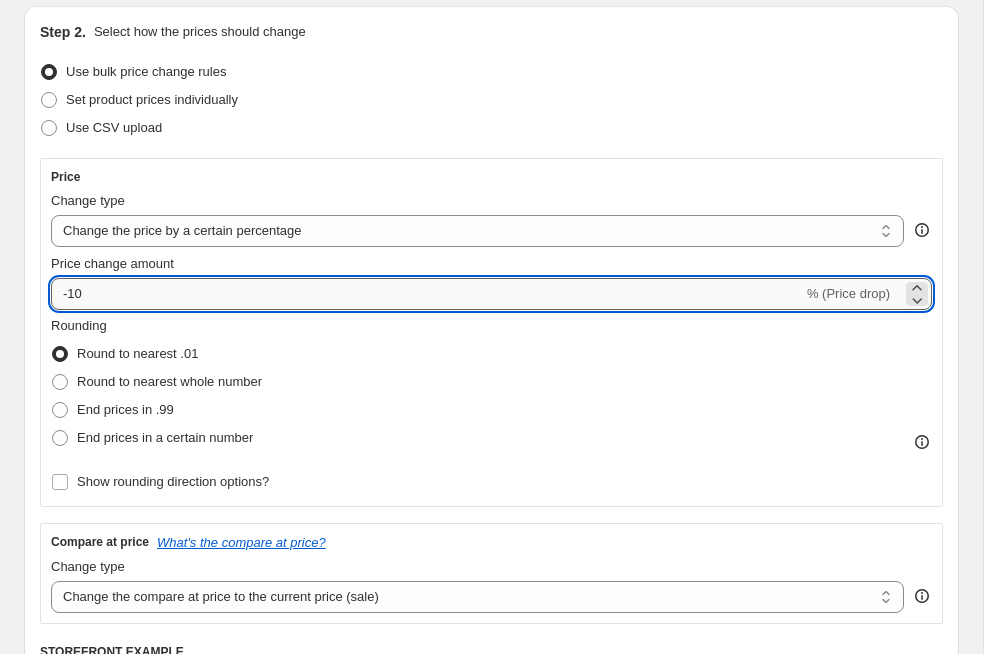 click on "-10" at bounding box center [427, 294] 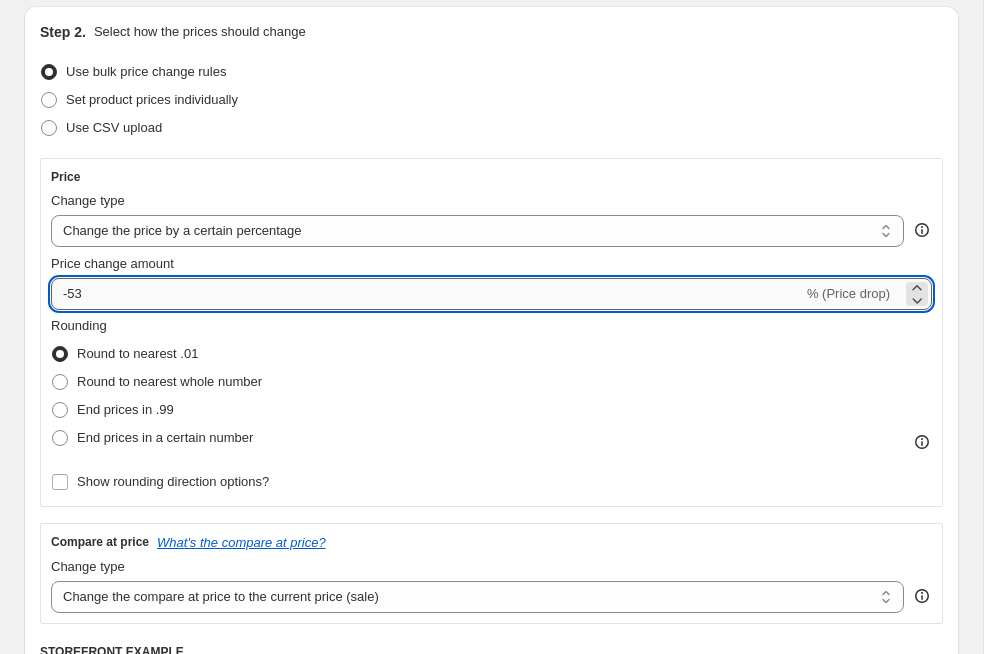 type on "-52" 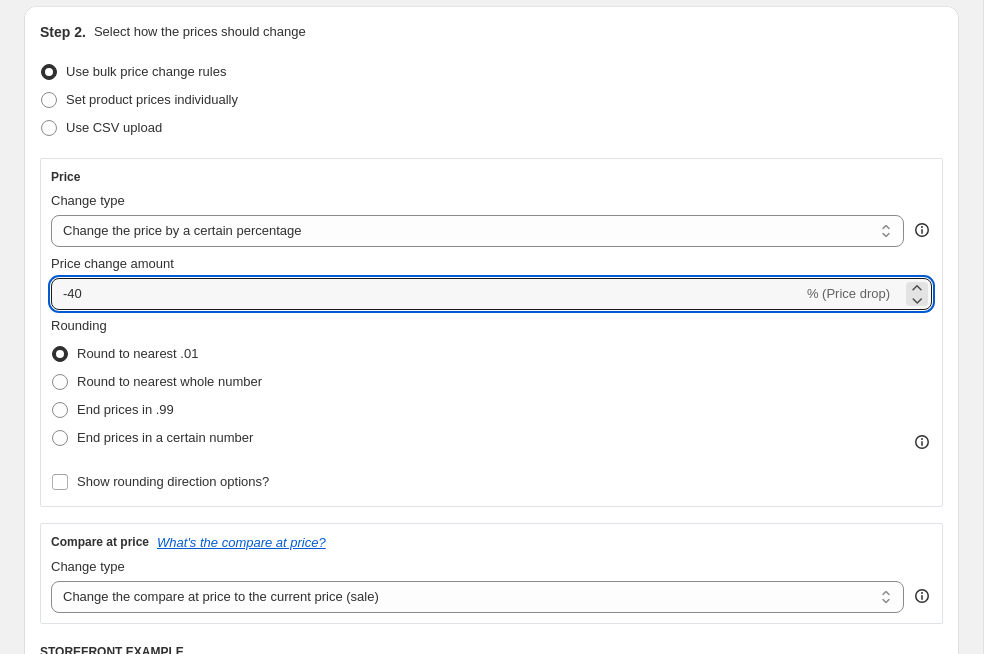 type on "-40" 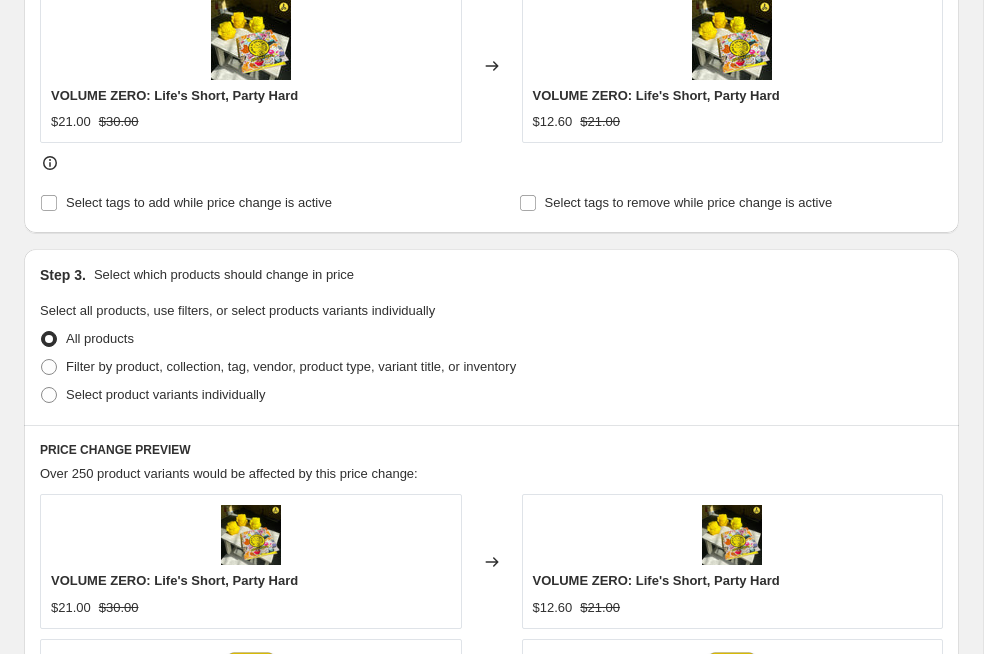 scroll, scrollTop: 974, scrollLeft: 0, axis: vertical 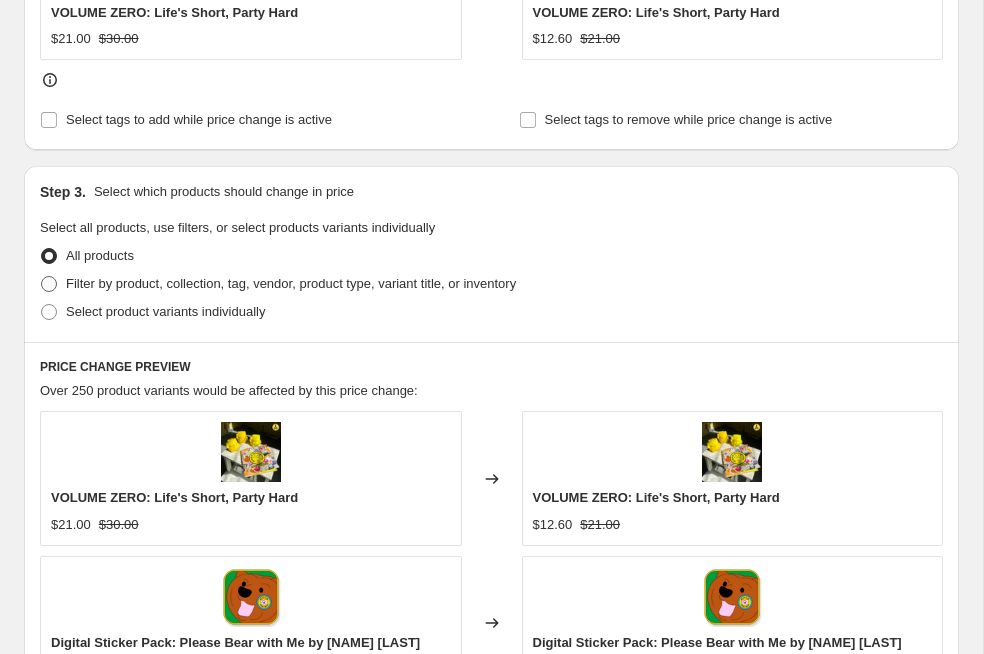 click on "Filter by product, collection, tag, vendor, product type, variant title, or inventory" at bounding box center (291, 283) 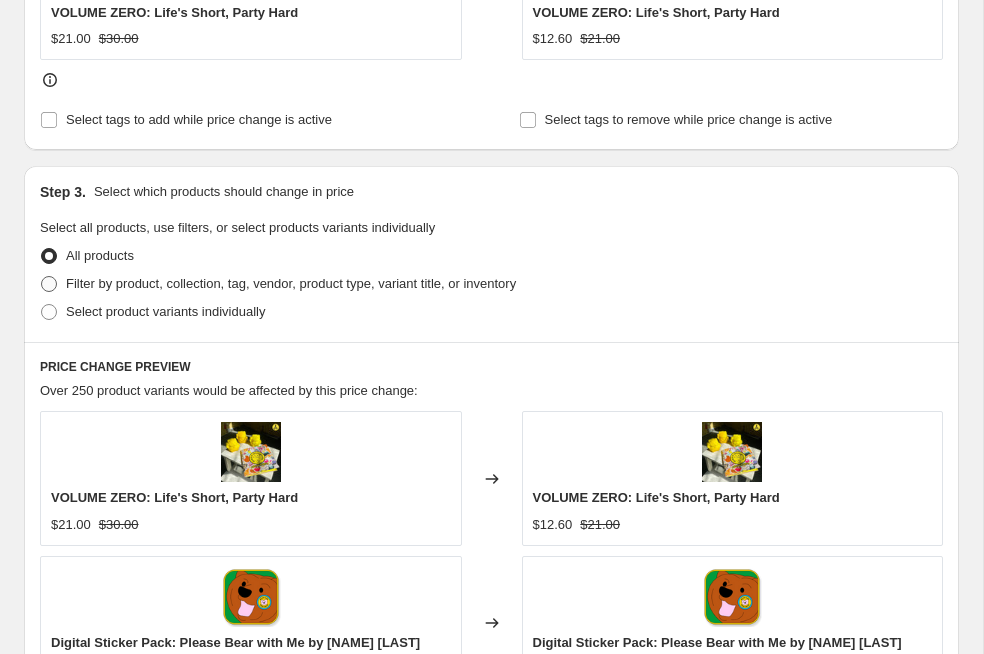 radio on "true" 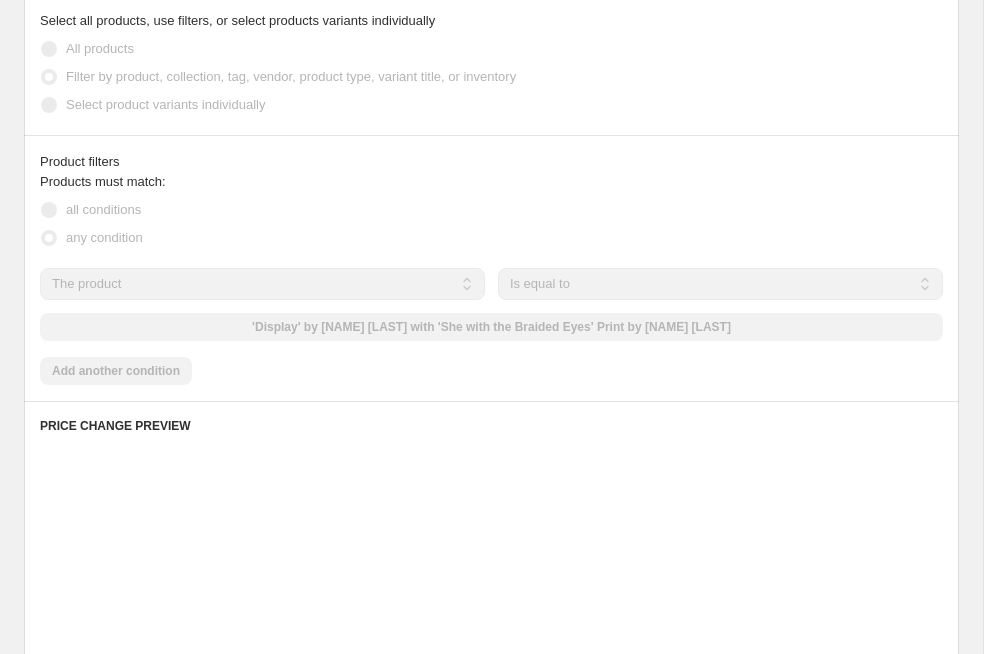 scroll, scrollTop: 1184, scrollLeft: 0, axis: vertical 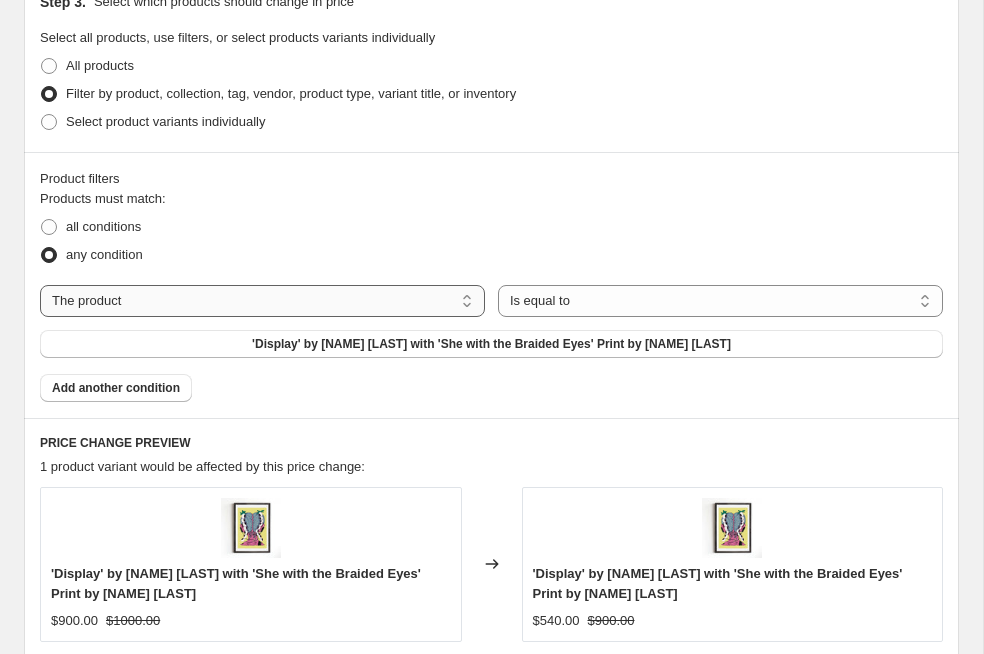 click on "The product The product's collection The product's tag The product's vendor The product's type The product's status The variant's title Inventory quantity" at bounding box center (262, 301) 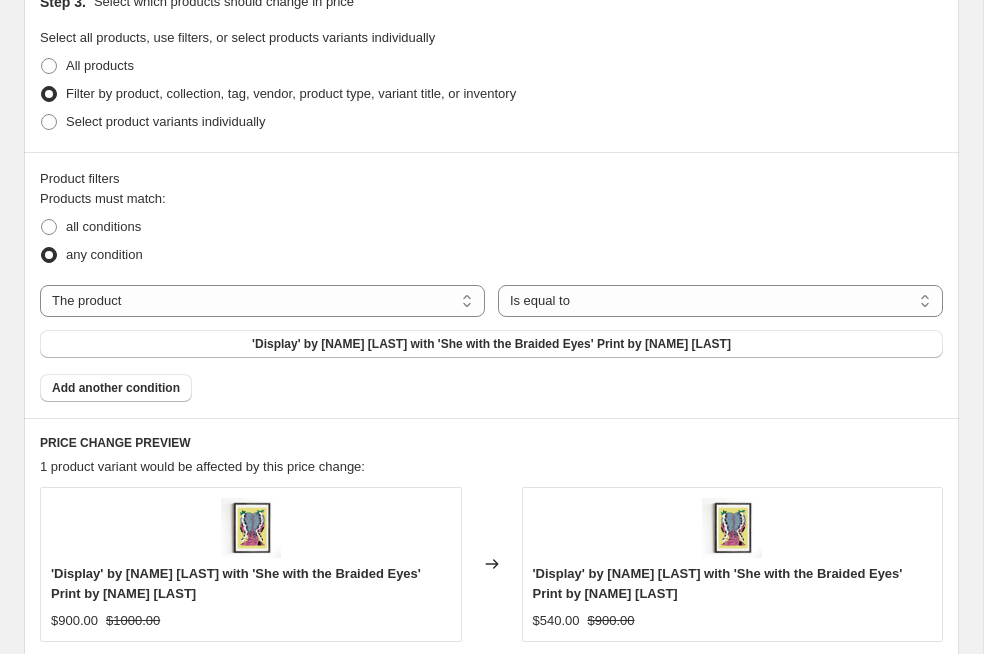 scroll, scrollTop: 1164, scrollLeft: 0, axis: vertical 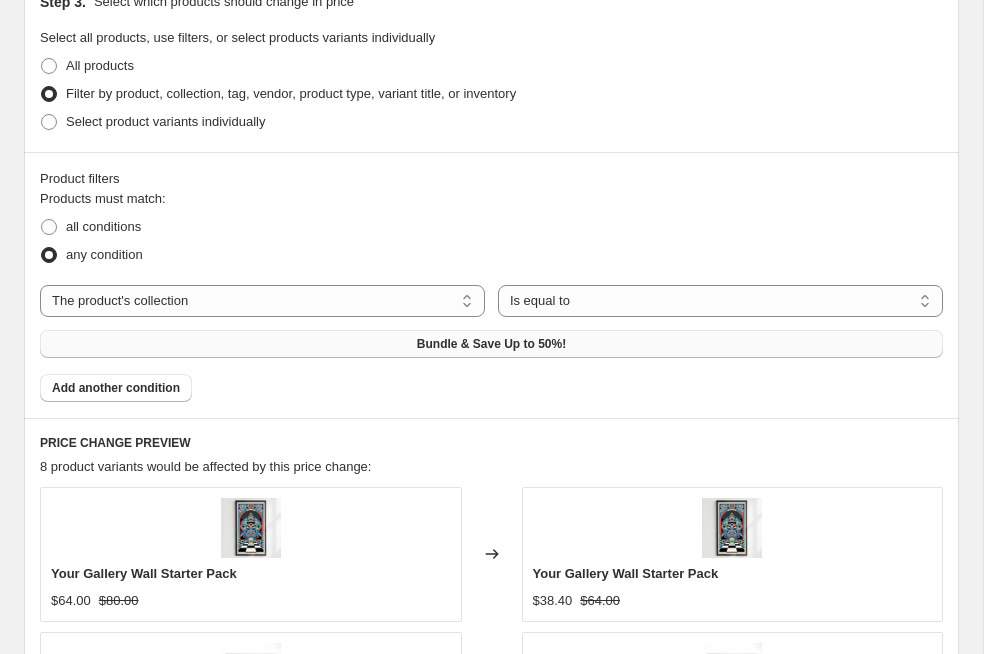 click on "Bundle & Save Up to 50%!" at bounding box center [491, 344] 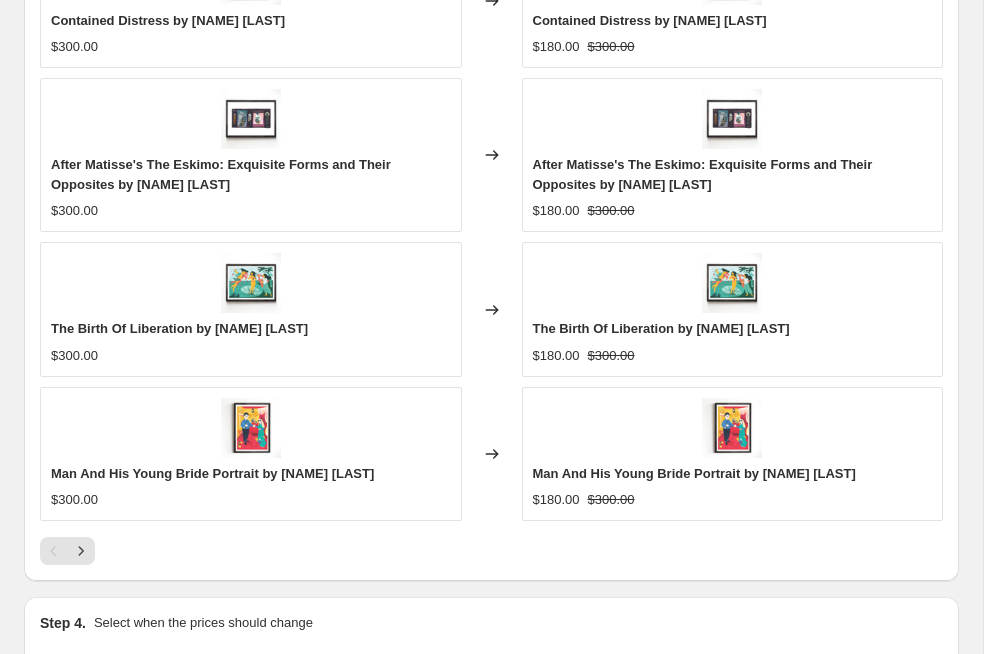 scroll, scrollTop: 2110, scrollLeft: 0, axis: vertical 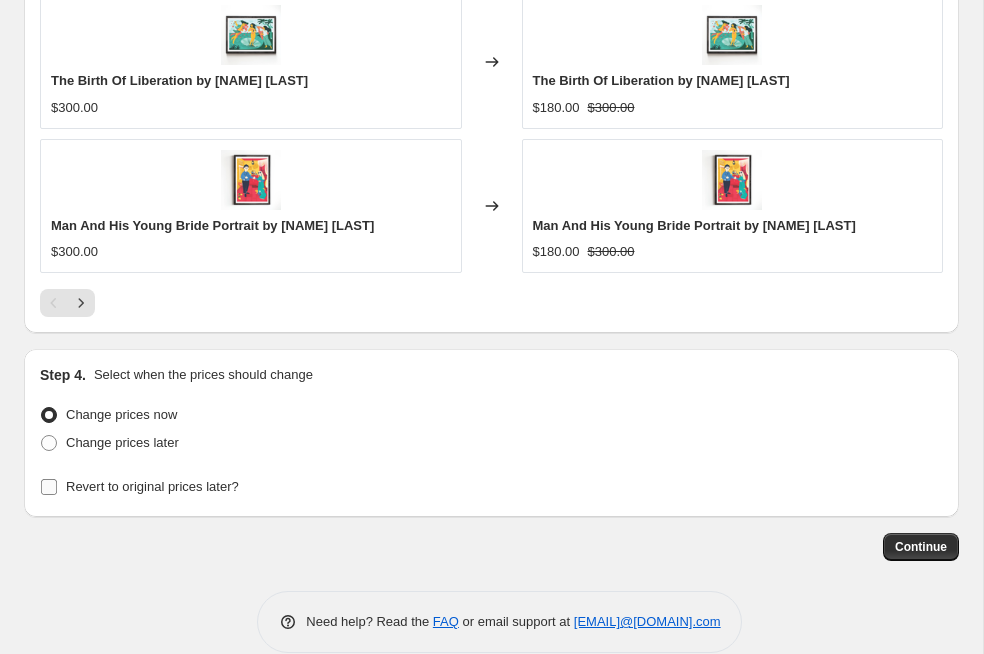 click on "Revert to original prices later?" at bounding box center [152, 486] 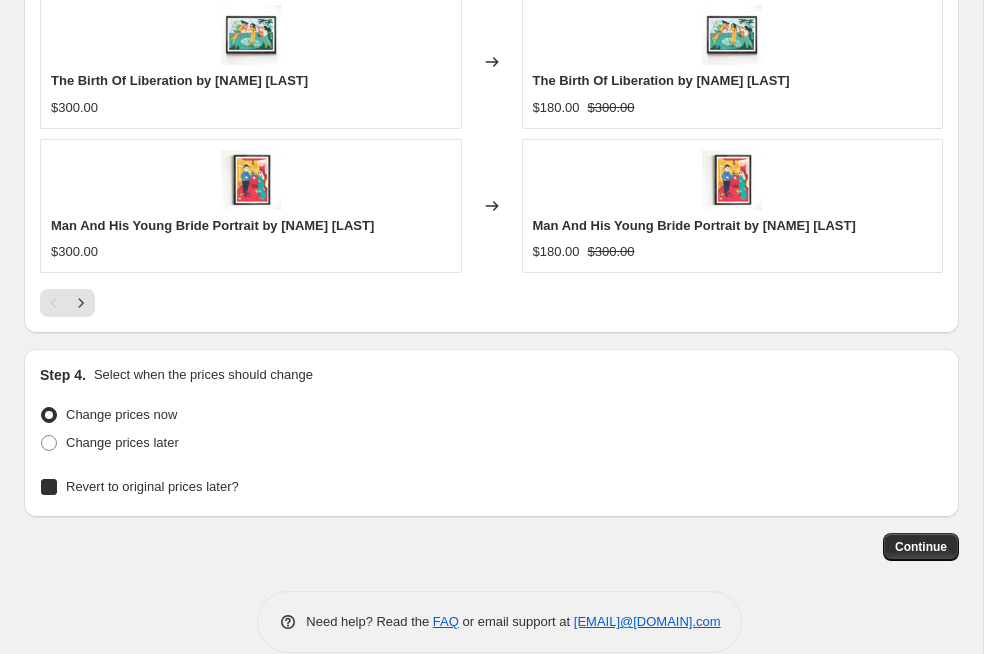 checkbox on "true" 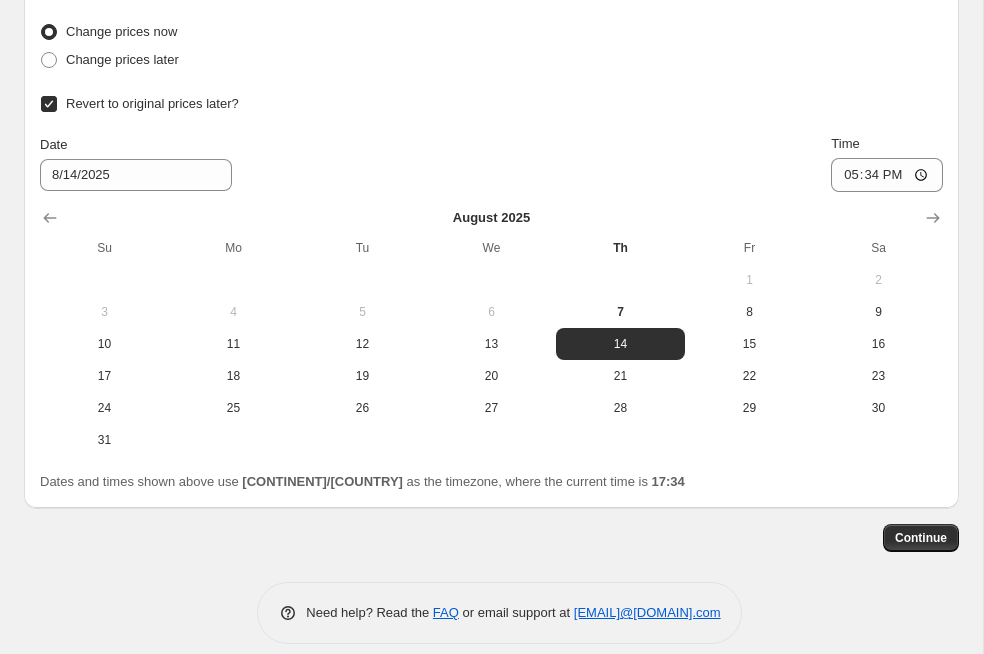 scroll, scrollTop: 2509, scrollLeft: 0, axis: vertical 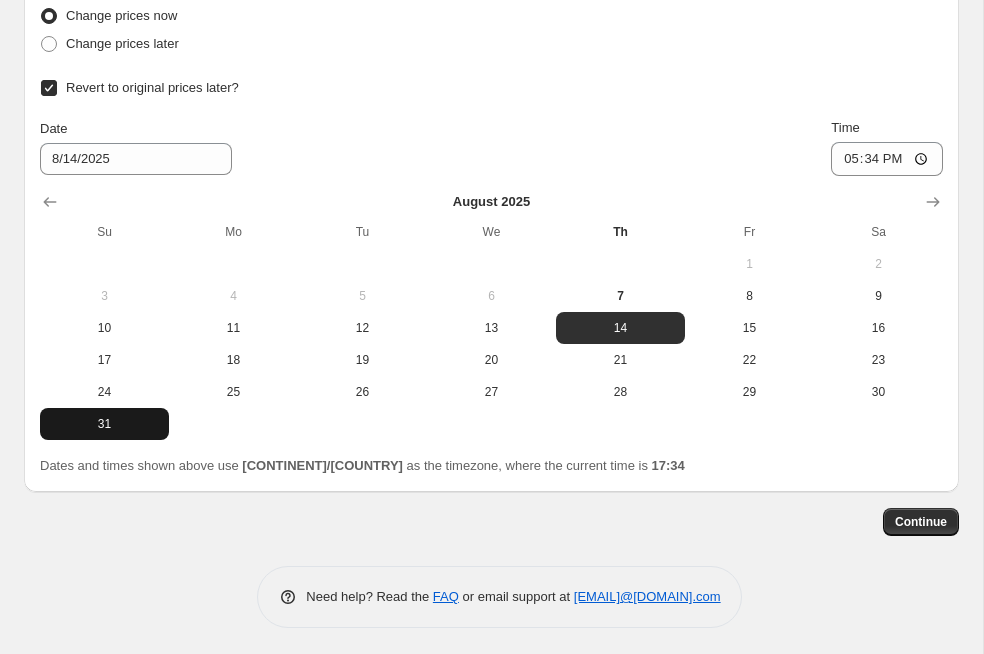 click on "31" at bounding box center [104, 424] 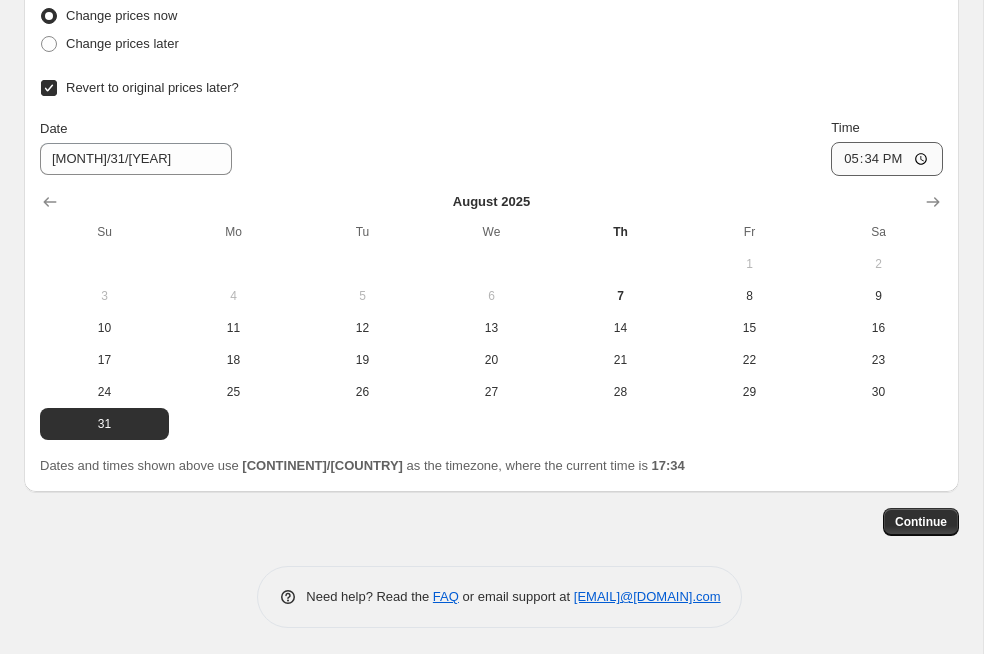 scroll, scrollTop: 0, scrollLeft: 0, axis: both 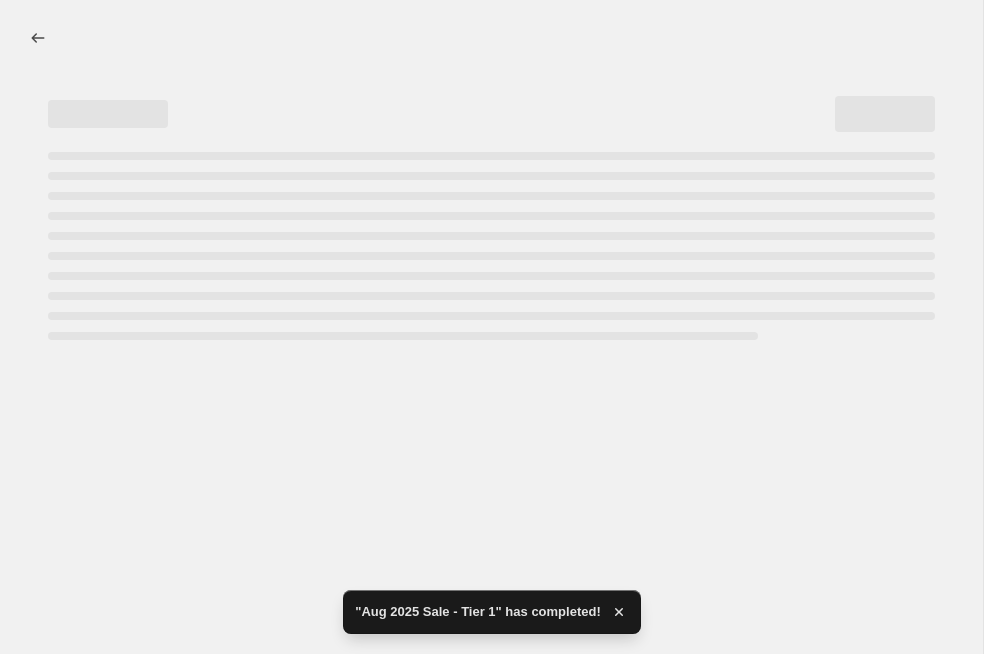 select on "percentage" 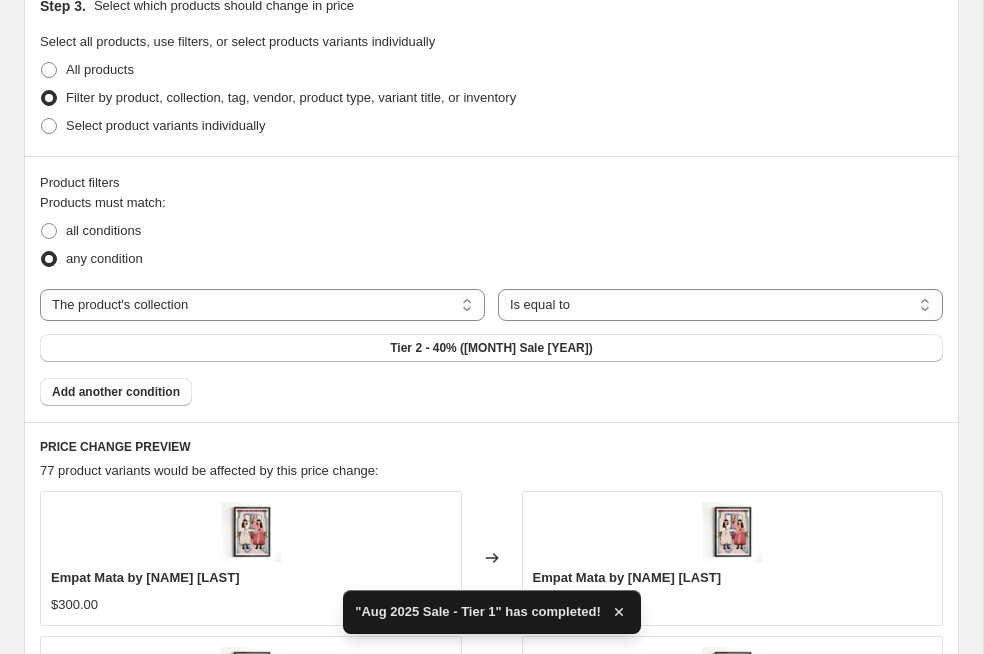 scroll, scrollTop: 1534, scrollLeft: 0, axis: vertical 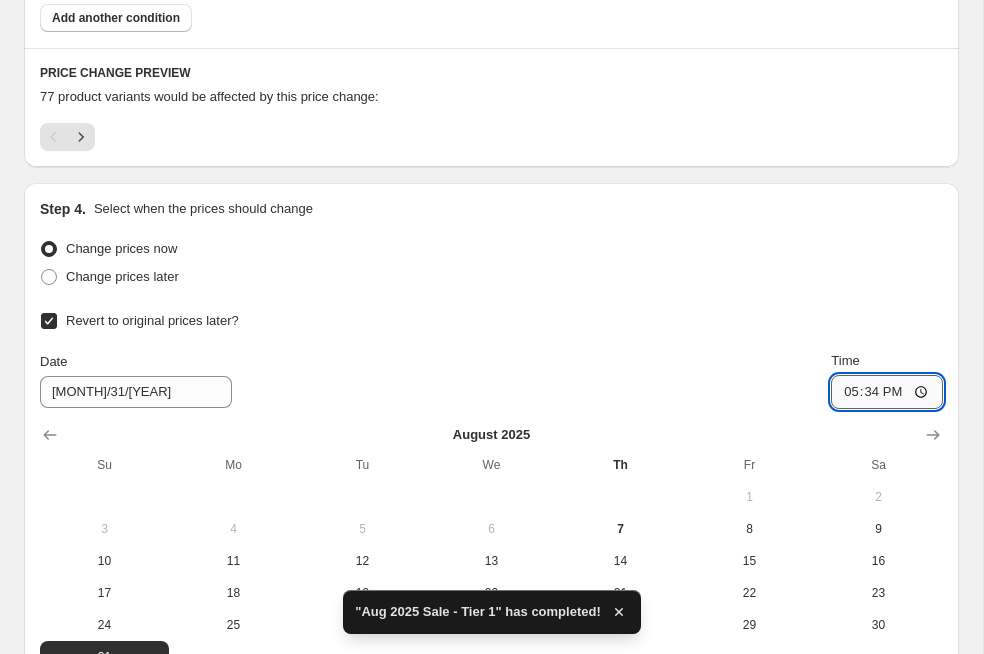 click on "17:34" at bounding box center [887, 392] 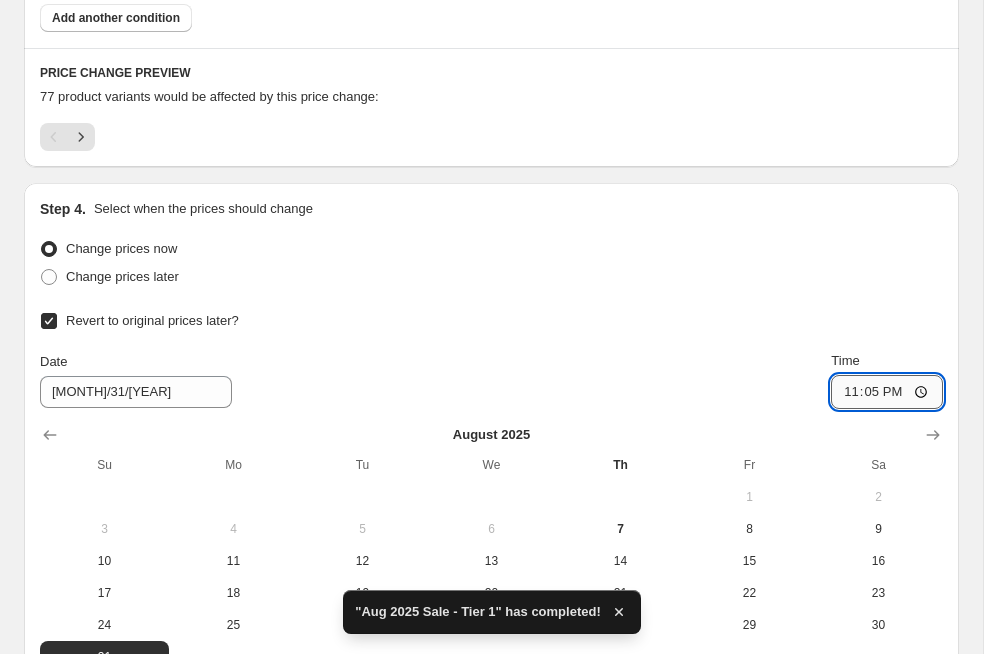 type on "23:59" 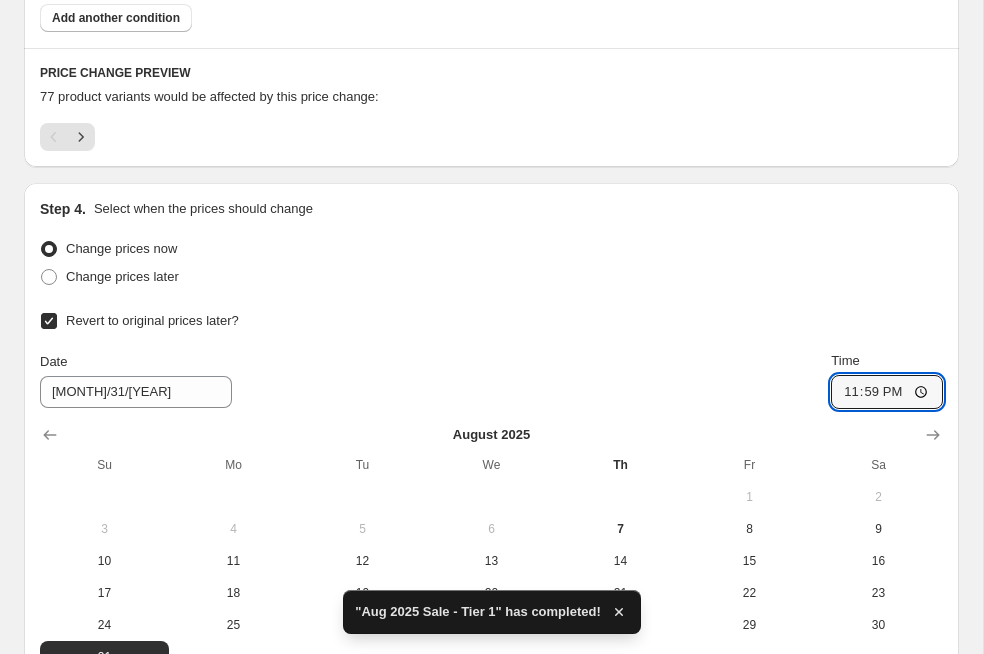 click on "Change prices now Change prices later Revert to original prices later? Date 8/31/2025 Time 23:59 August   2025 Su Mo Tu We Th Fr Sa 1 2 3 4 5 6 7 8 9 10 11 12 13 14 15 16 17 18 19 20 21 22 23 24 25 26 27 28 29 30 31" at bounding box center [491, 454] 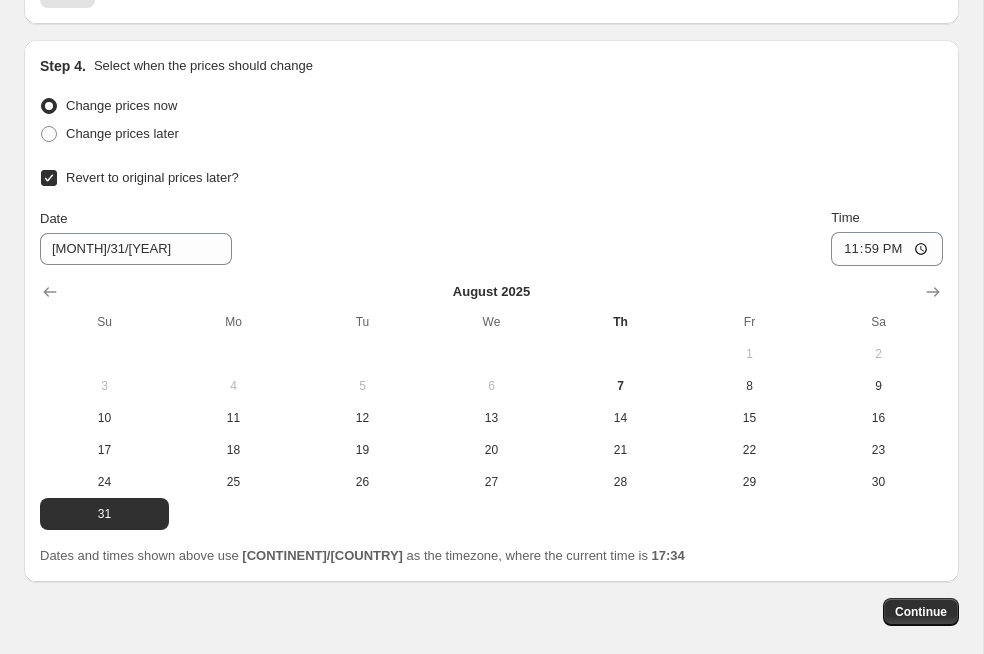 scroll, scrollTop: 1771, scrollLeft: 0, axis: vertical 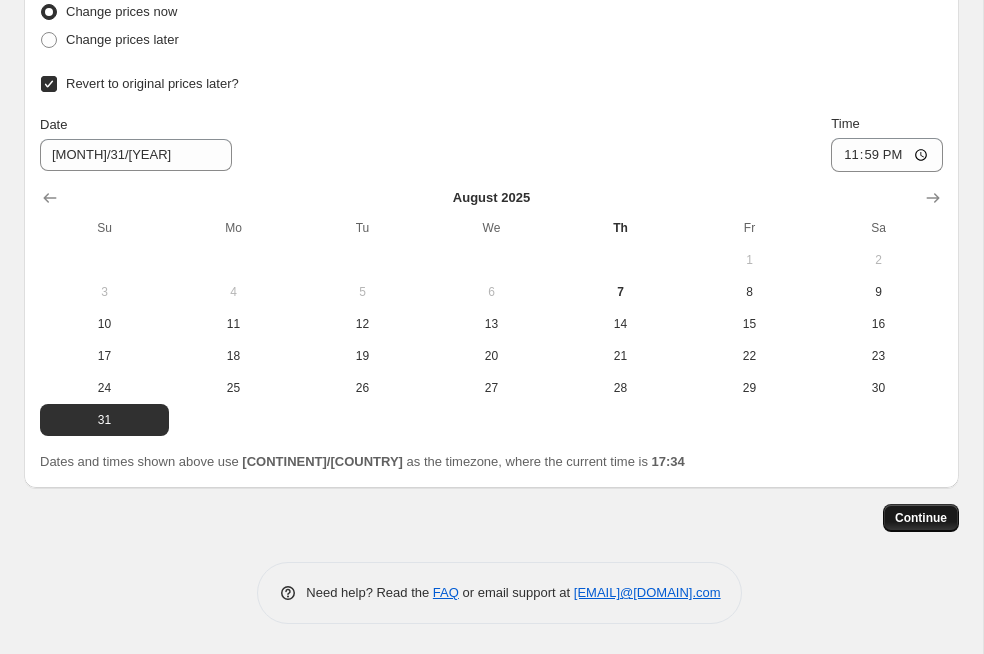 click on "Continue" at bounding box center [921, 518] 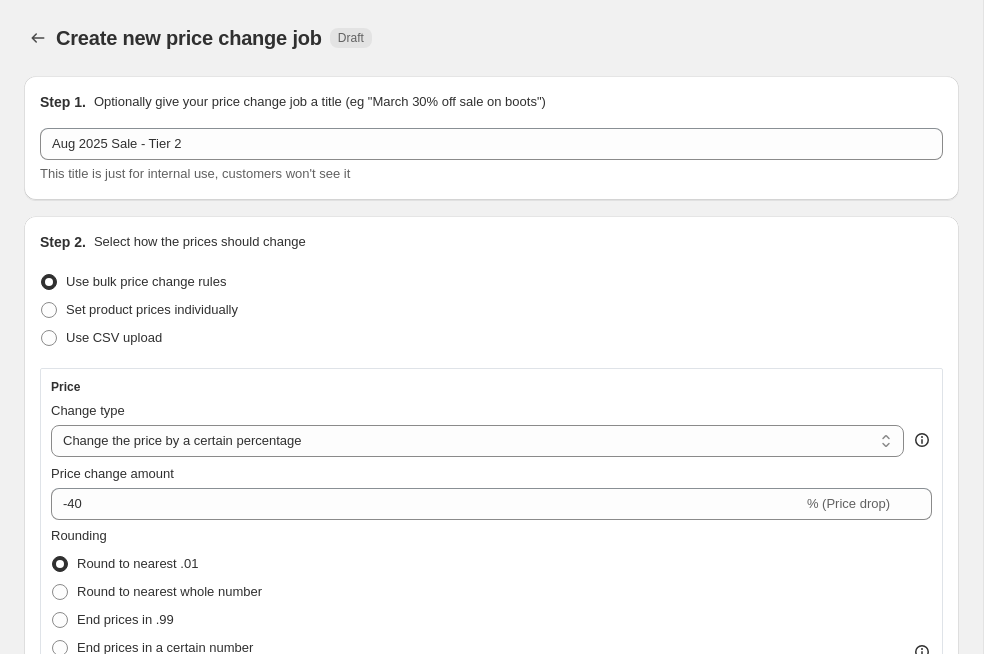 scroll, scrollTop: 1771, scrollLeft: 0, axis: vertical 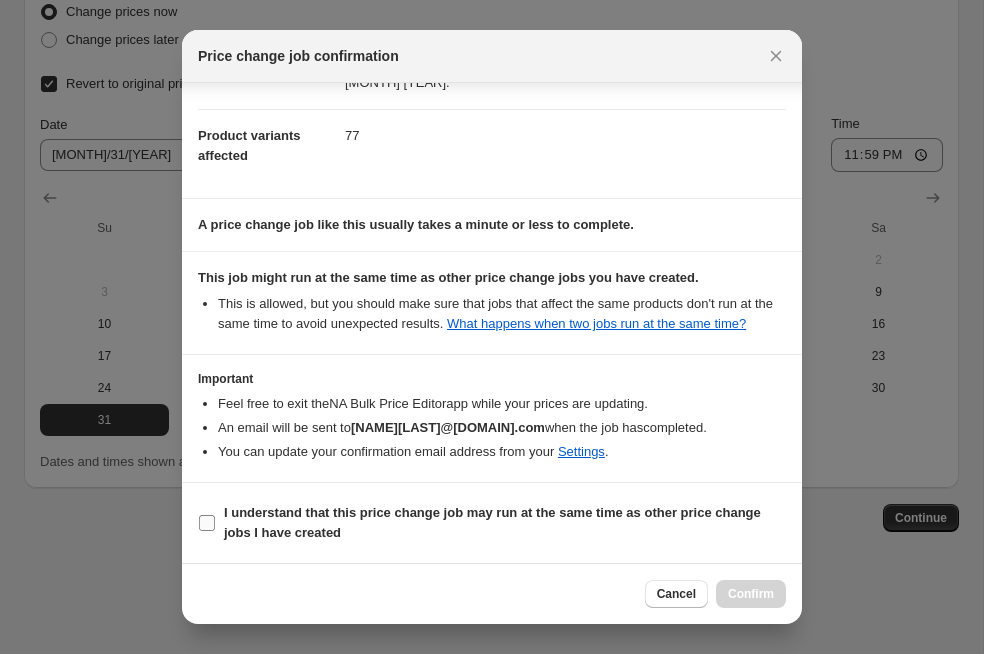 click on "I understand that this price change job may run at the same time as other price change jobs I have created" at bounding box center [492, 522] 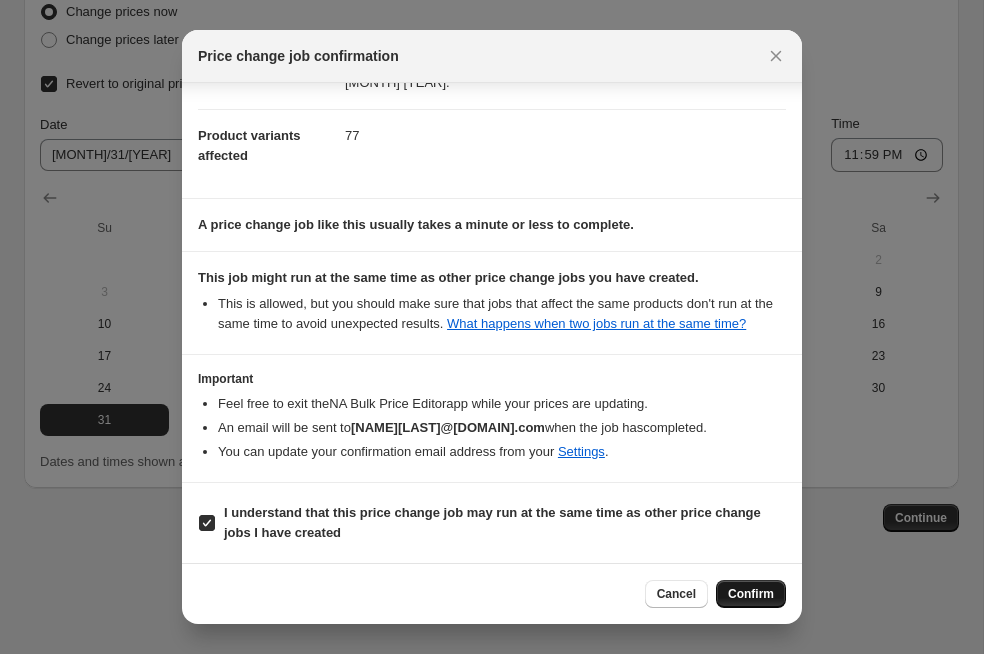 click on "Confirm" at bounding box center (751, 594) 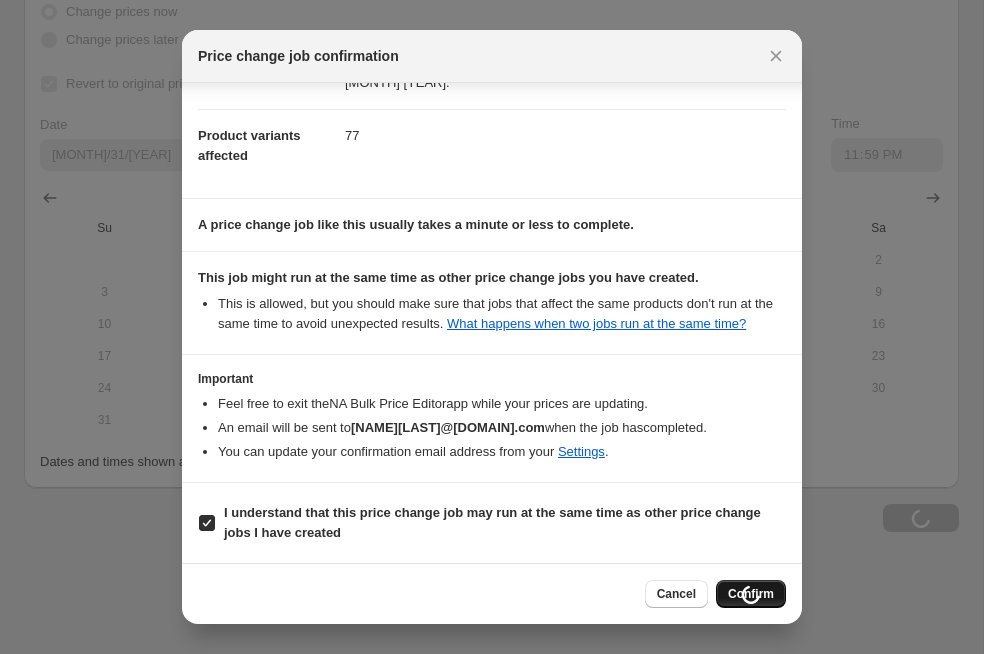 scroll, scrollTop: 1839, scrollLeft: 0, axis: vertical 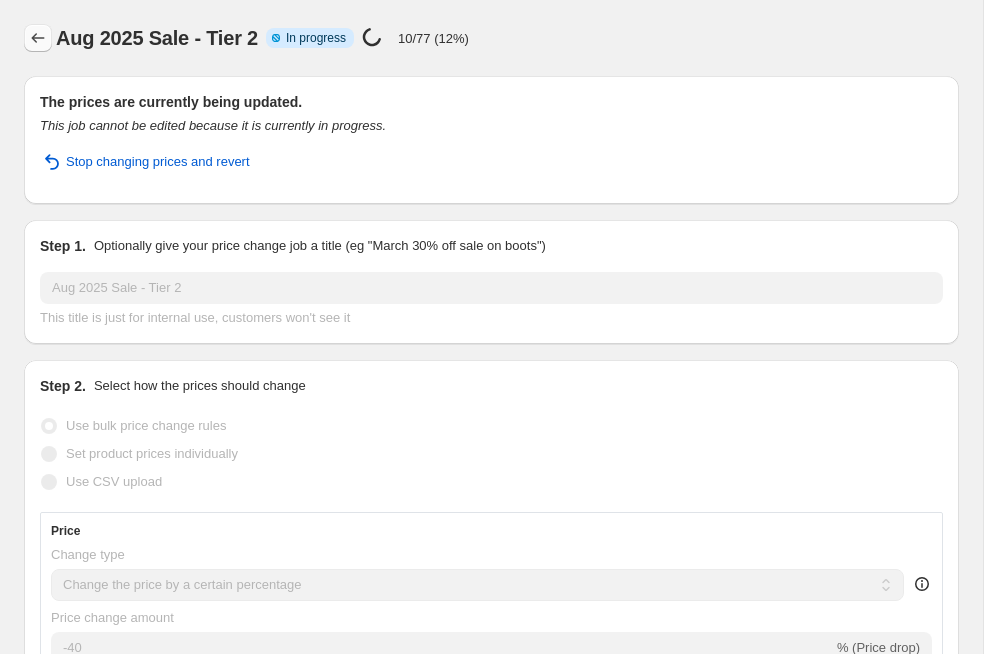 click 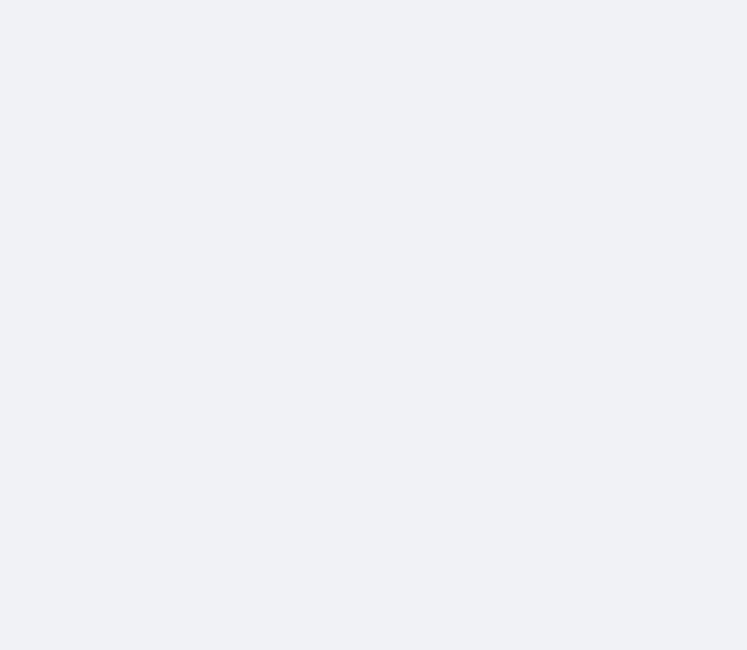 scroll, scrollTop: 0, scrollLeft: 0, axis: both 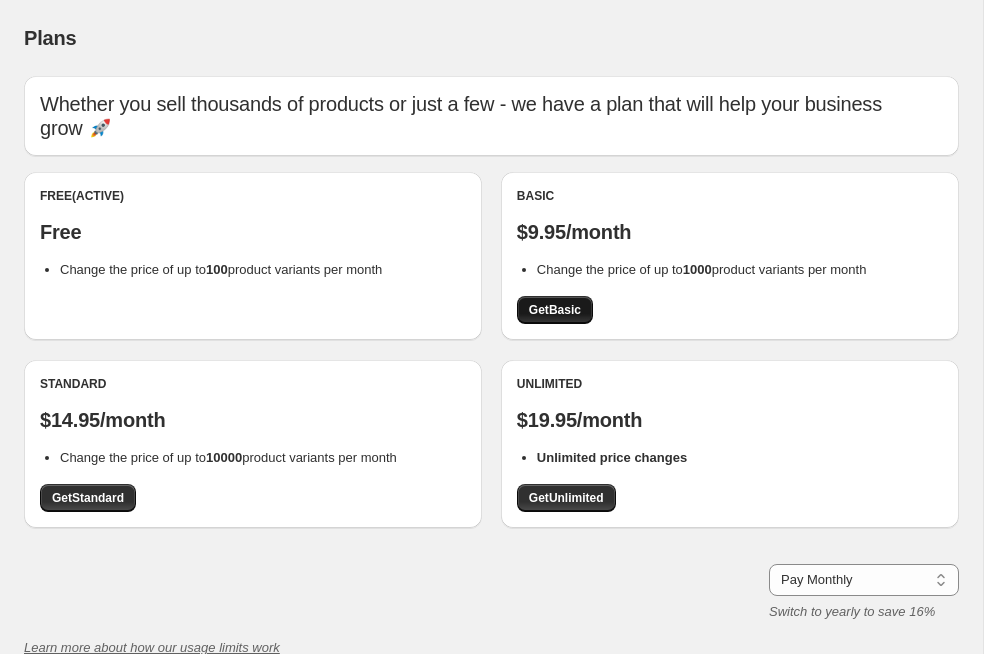 click on "Get  Basic" at bounding box center (555, 310) 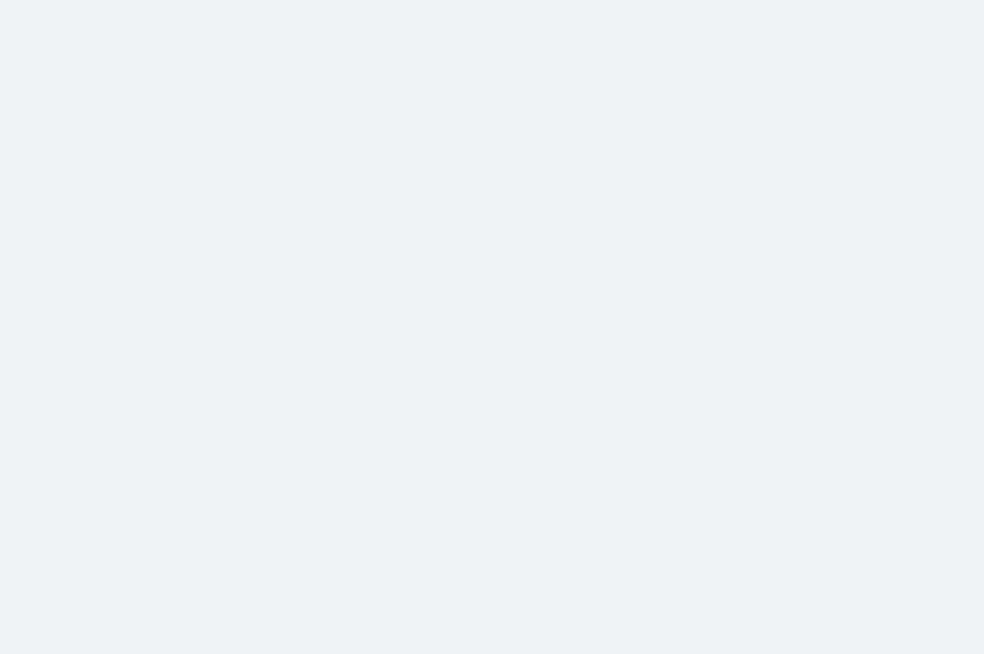 scroll, scrollTop: 0, scrollLeft: 0, axis: both 